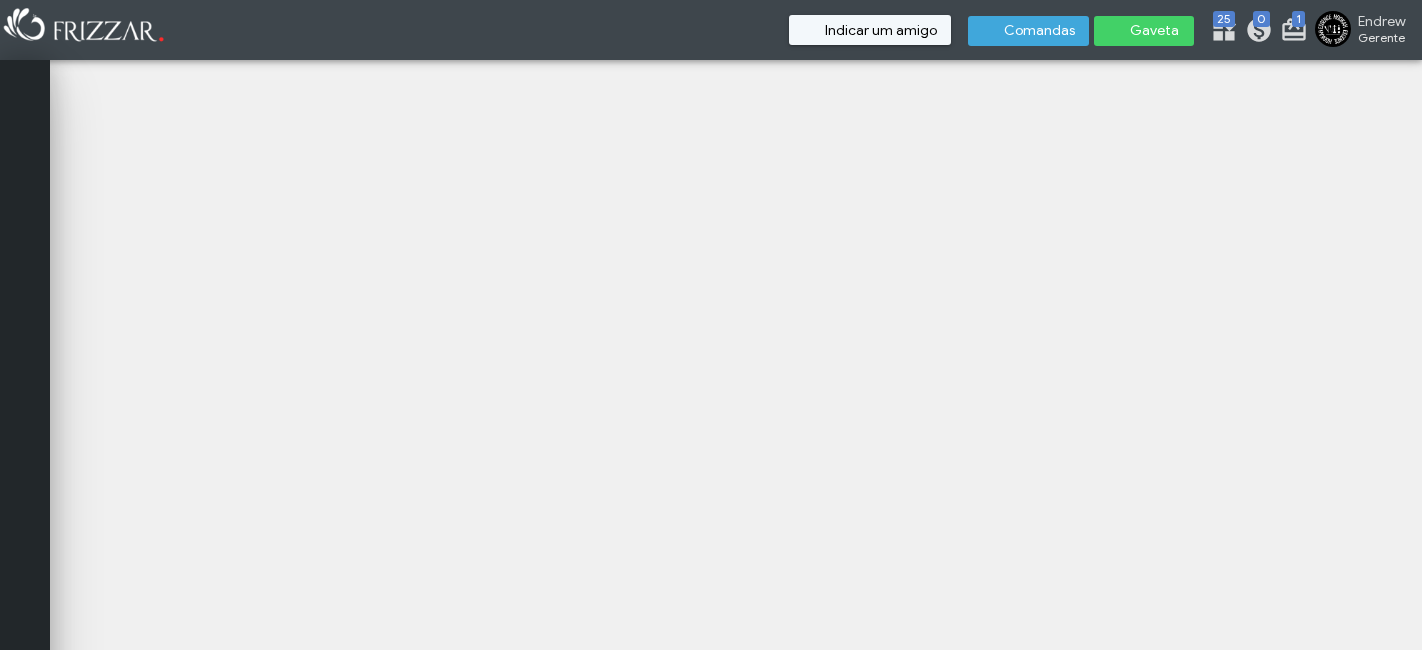 scroll, scrollTop: 0, scrollLeft: 0, axis: both 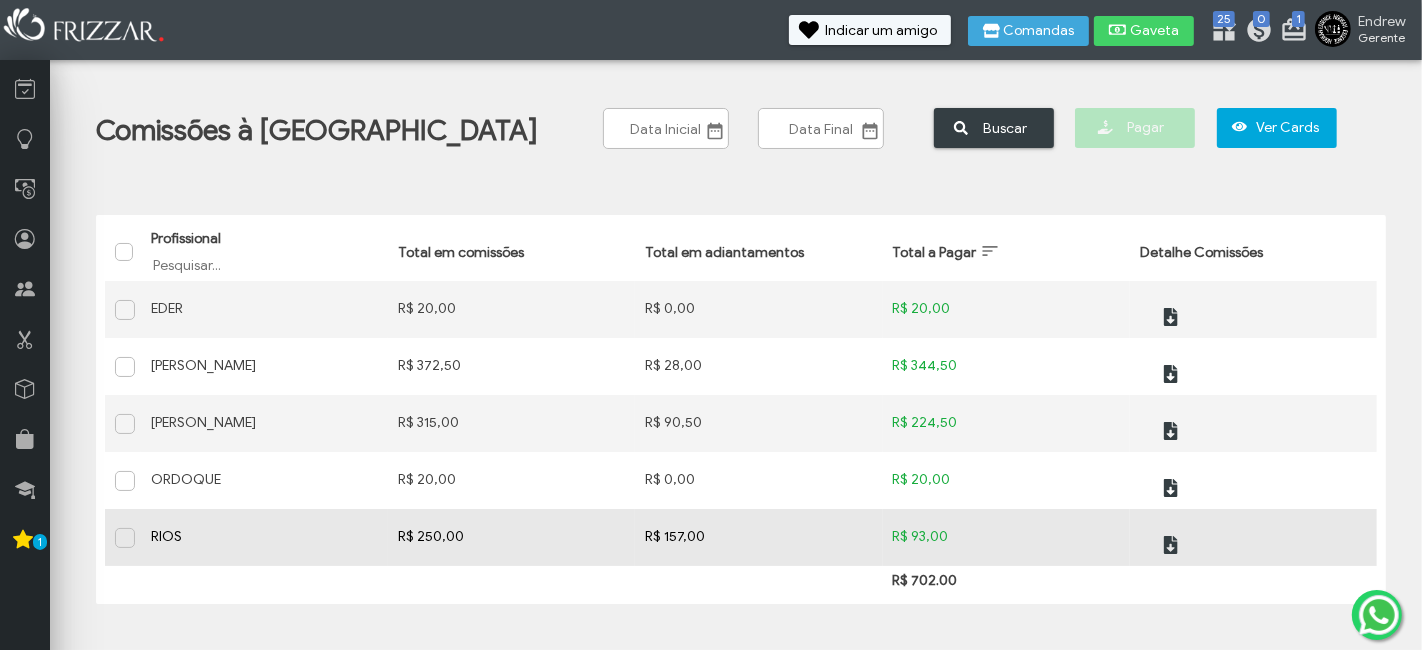 click on "Total em adiantamentos R$ 157,00" at bounding box center [758, 537] 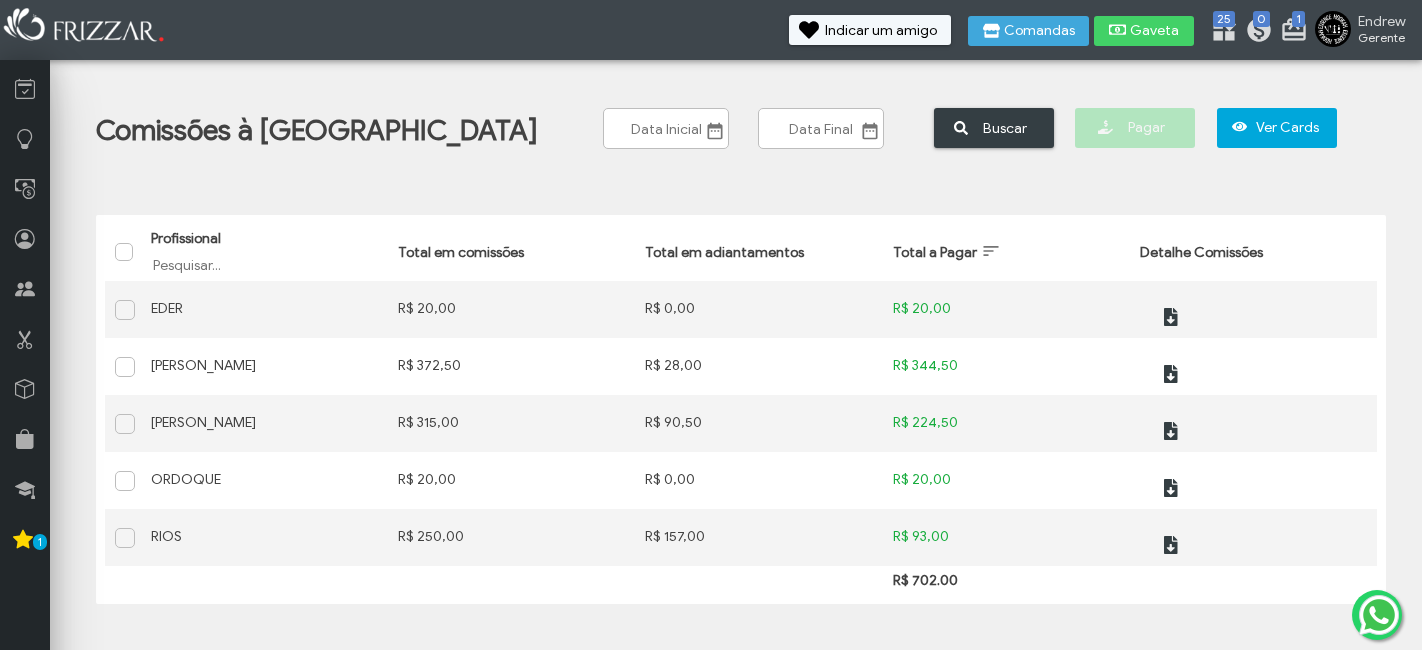scroll, scrollTop: 0, scrollLeft: 0, axis: both 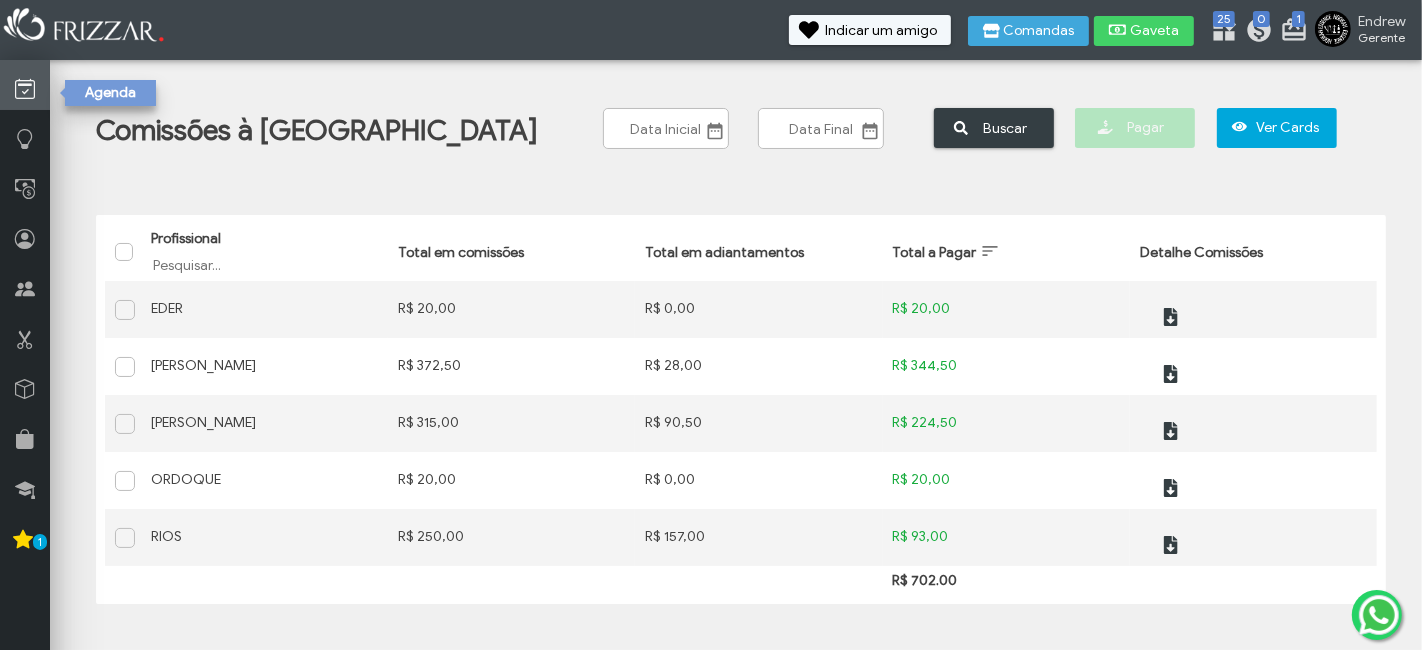 click at bounding box center [25, 89] 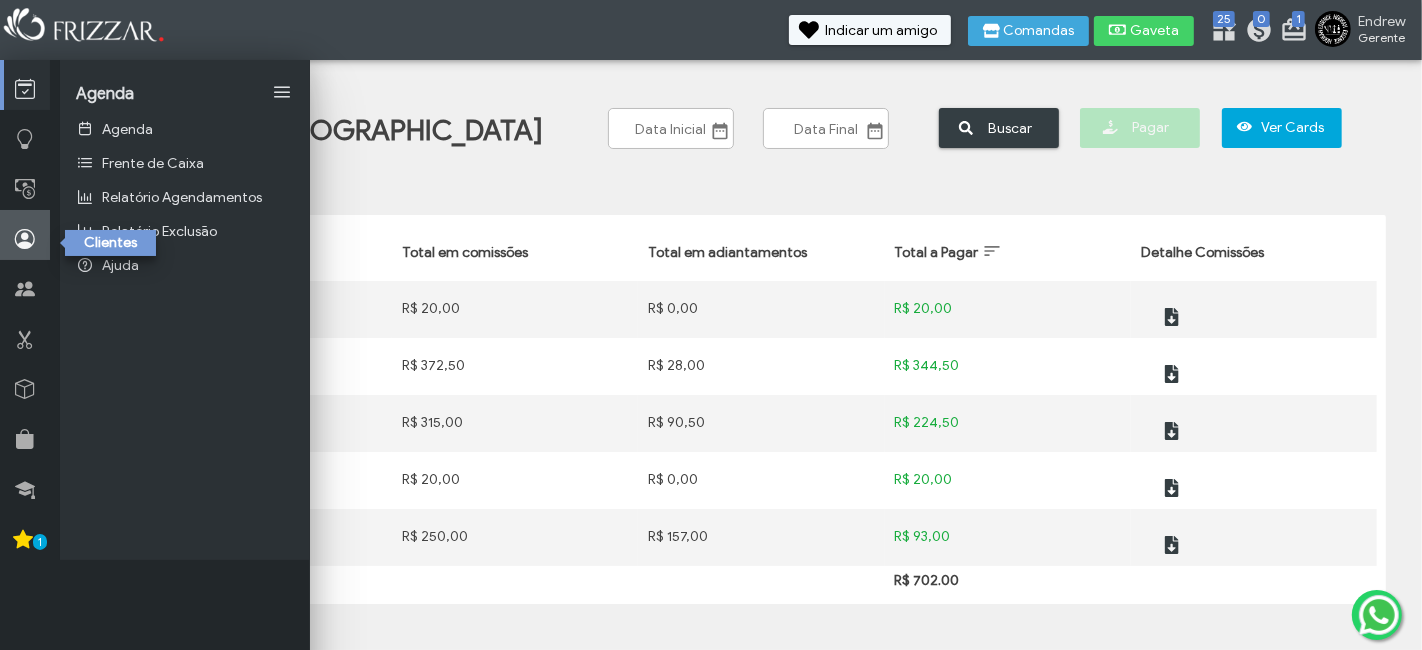 click at bounding box center (25, 235) 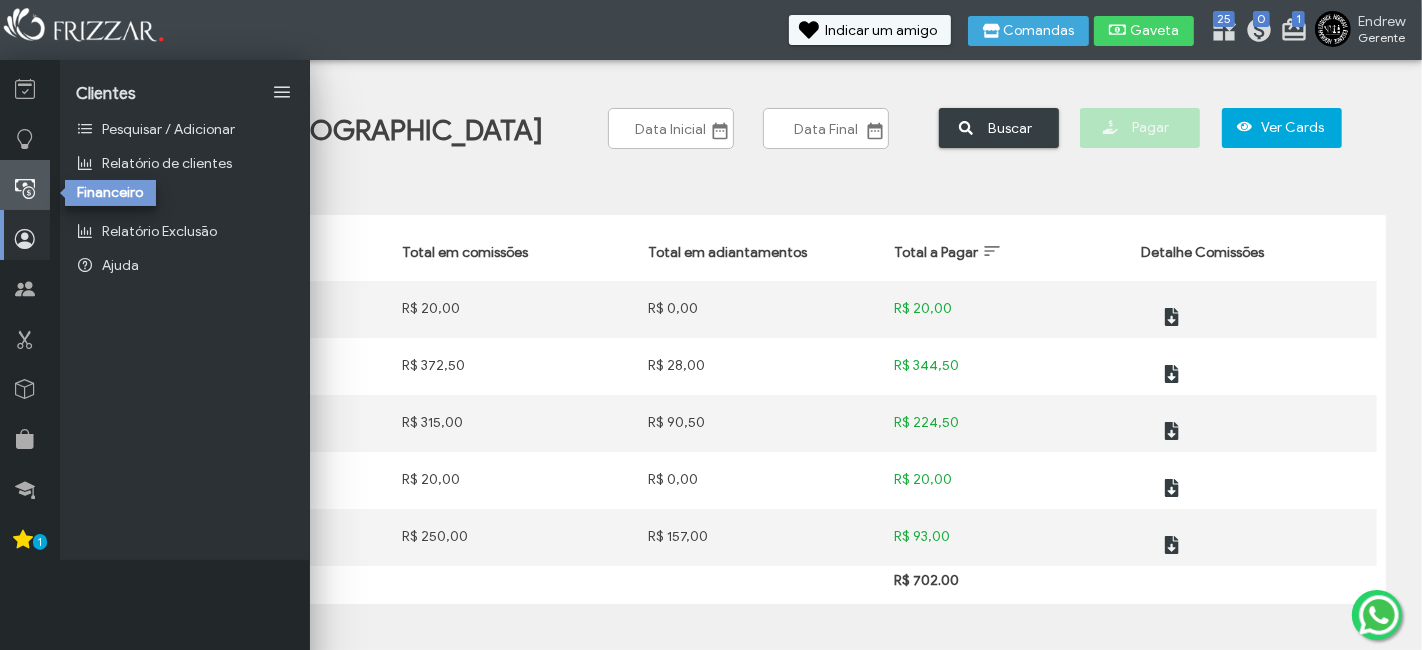 click at bounding box center (25, 189) 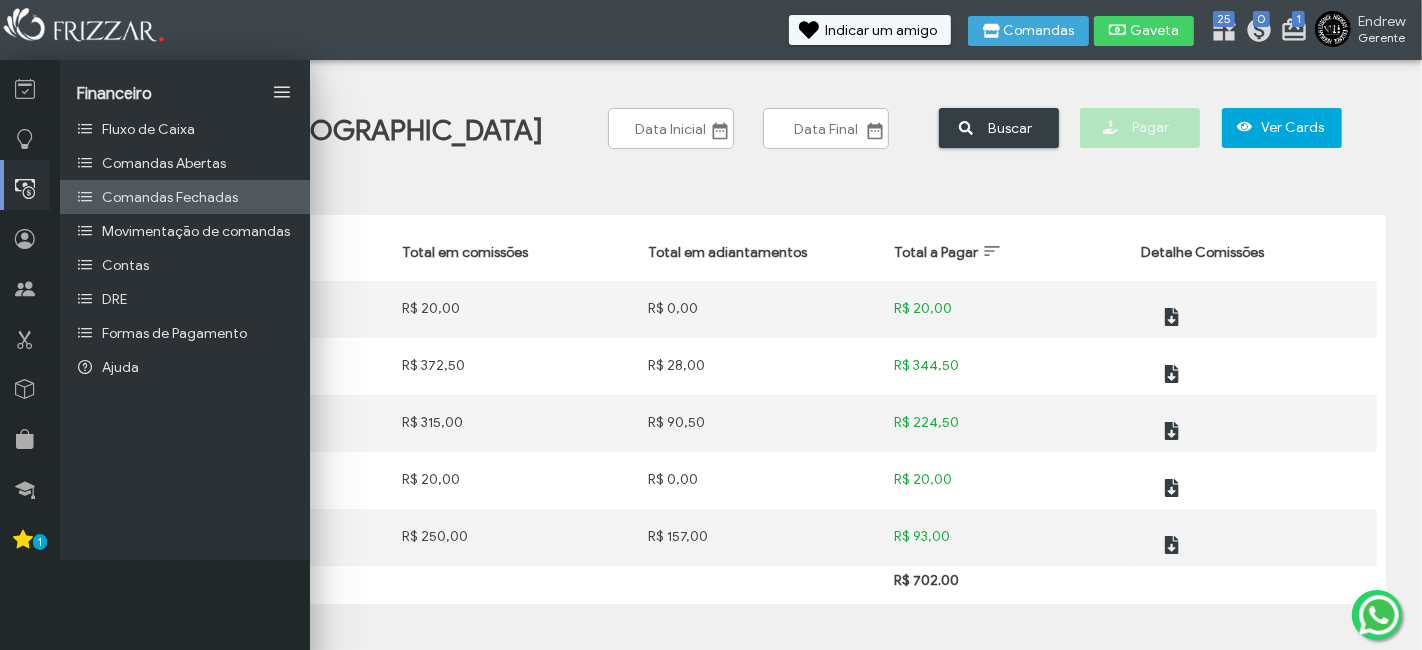 click on "Comandas Fechadas" 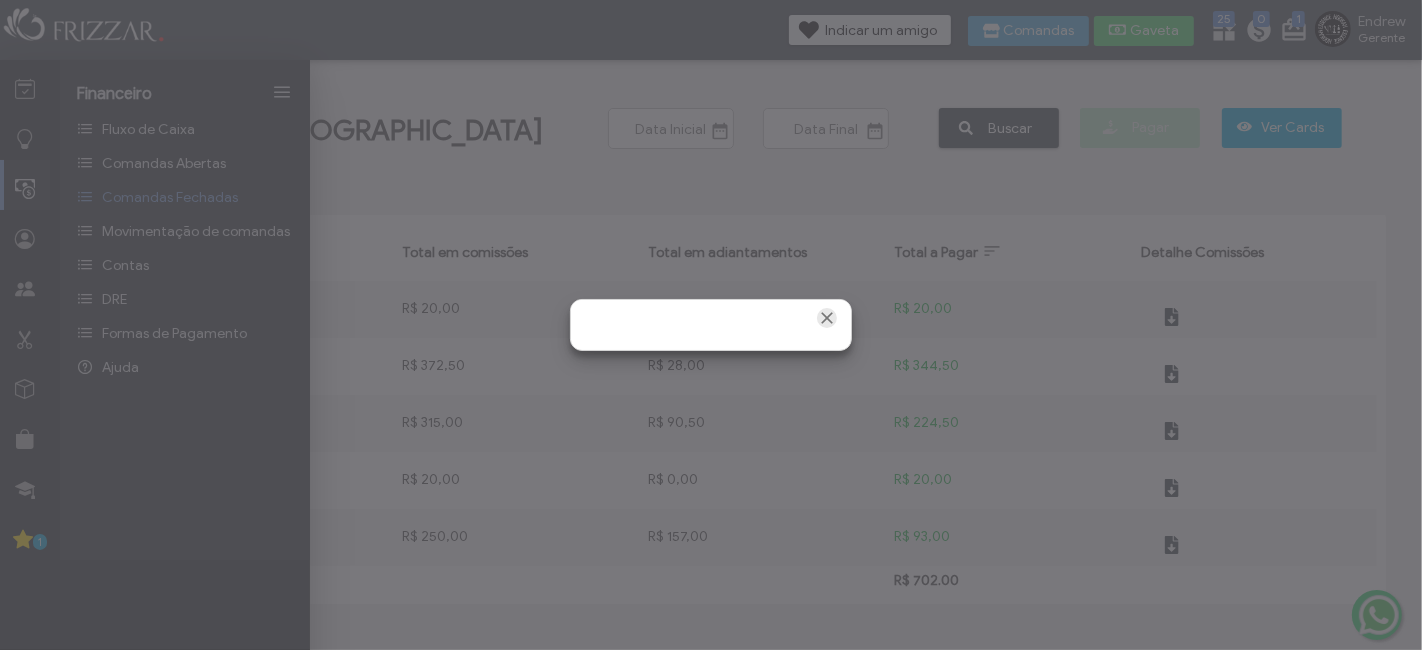 click at bounding box center (827, 318) 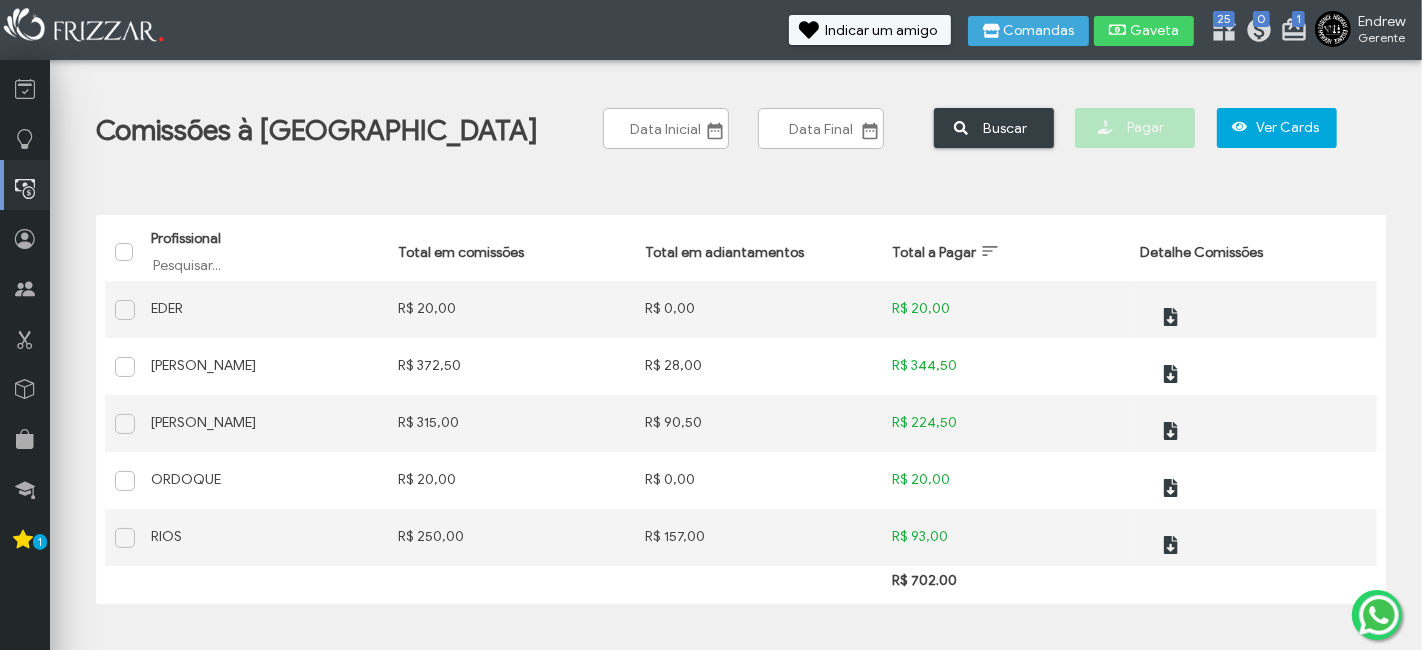 click on "Gerente" at bounding box center [1382, 37] 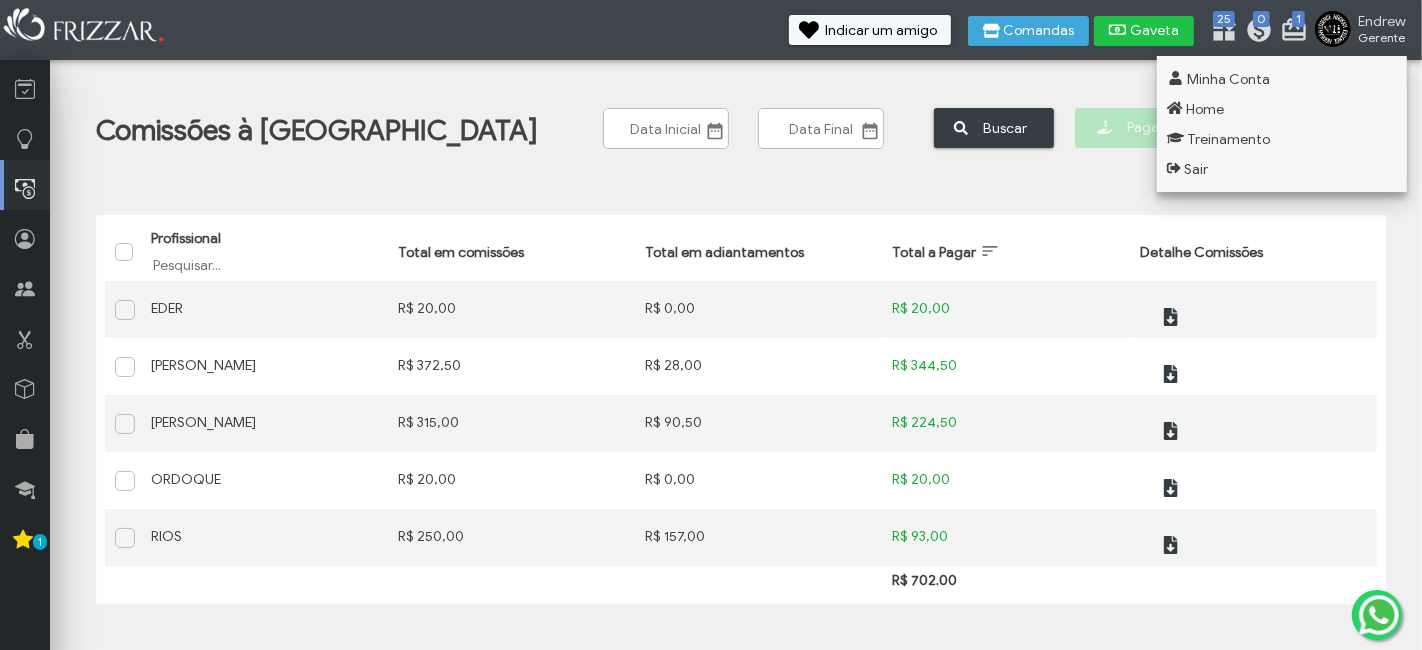 click on "Gaveta" at bounding box center [1155, 31] 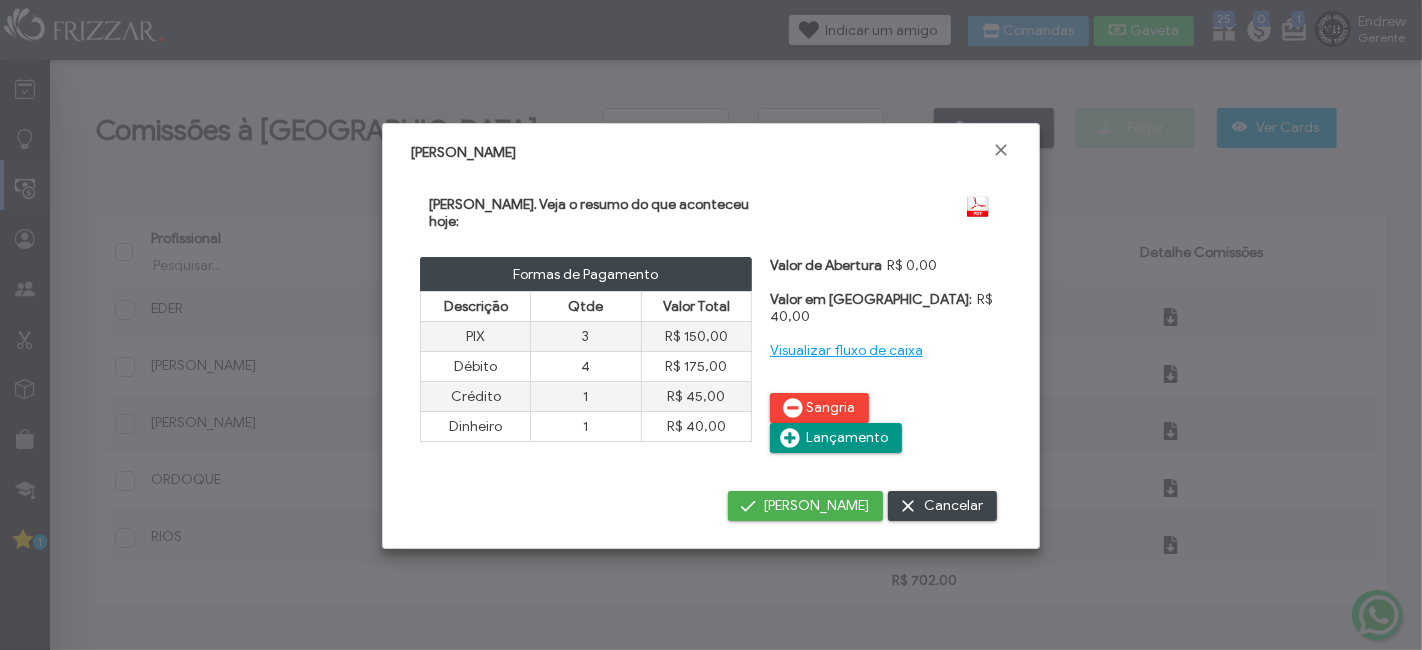 click on "Visualizar fluxo de caixa" at bounding box center [846, 350] 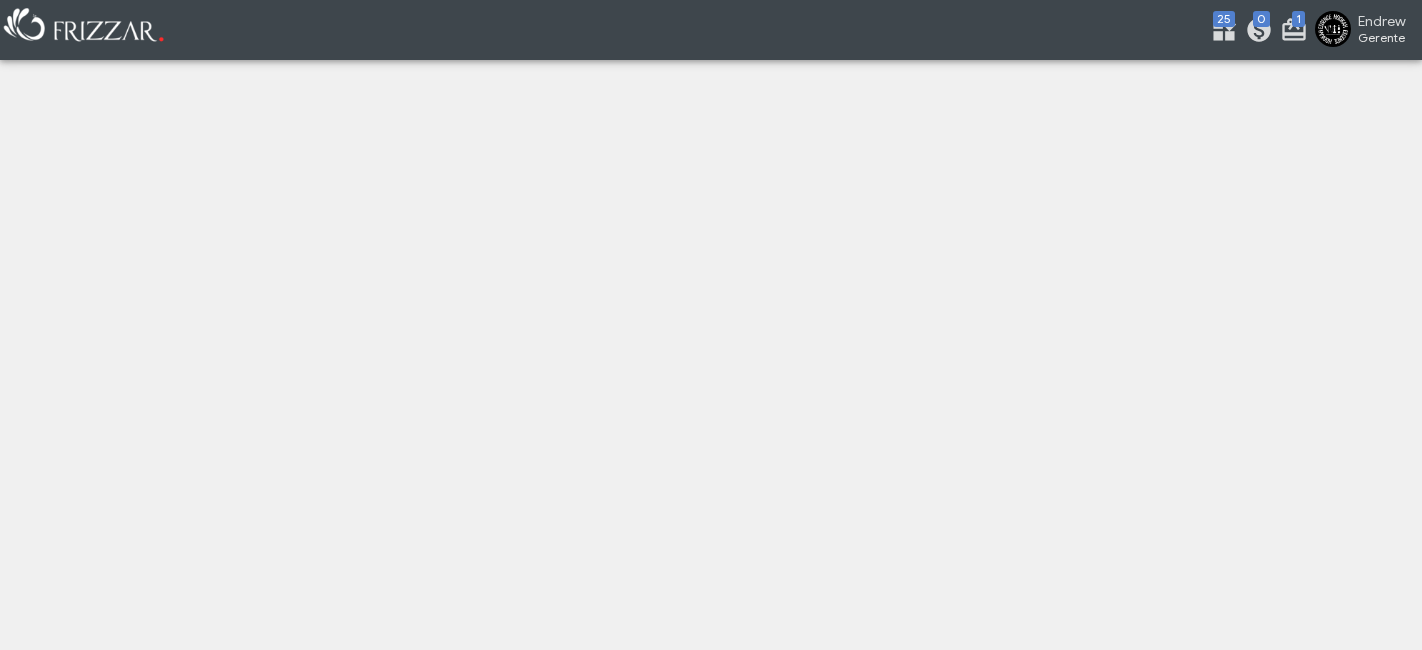 scroll, scrollTop: 0, scrollLeft: 0, axis: both 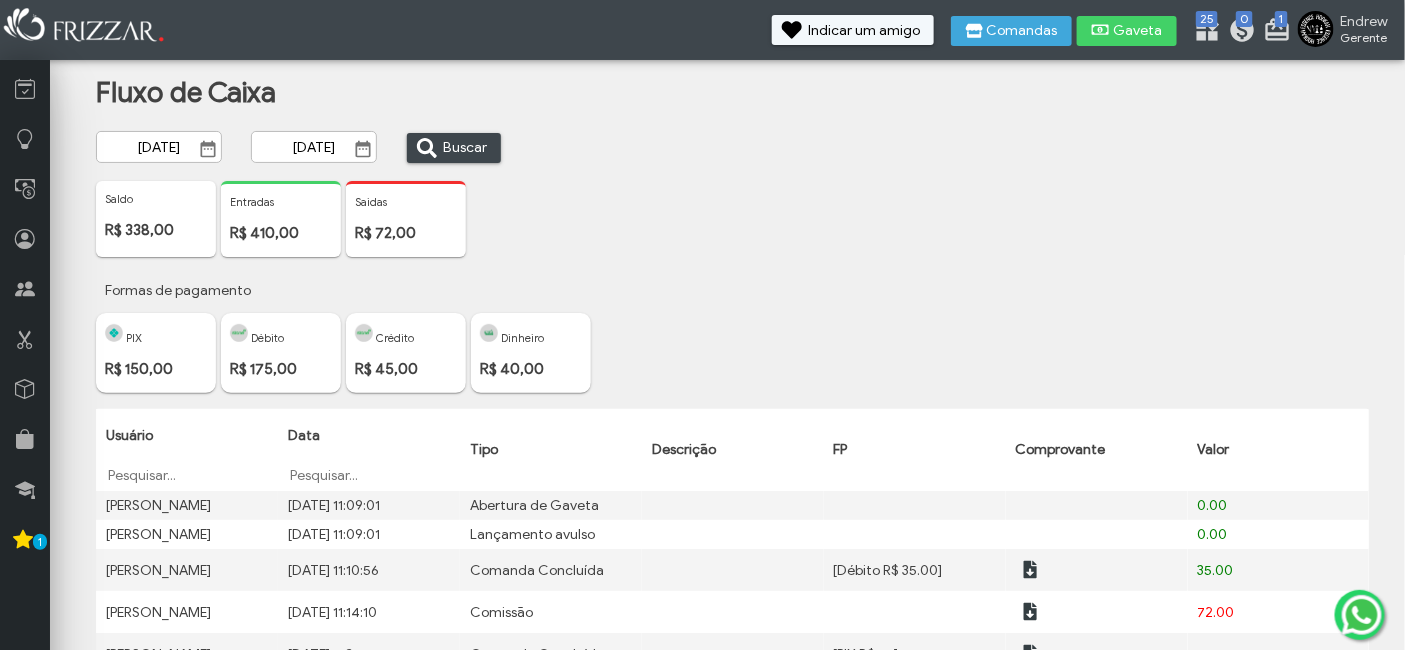 click at bounding box center (208, 149) 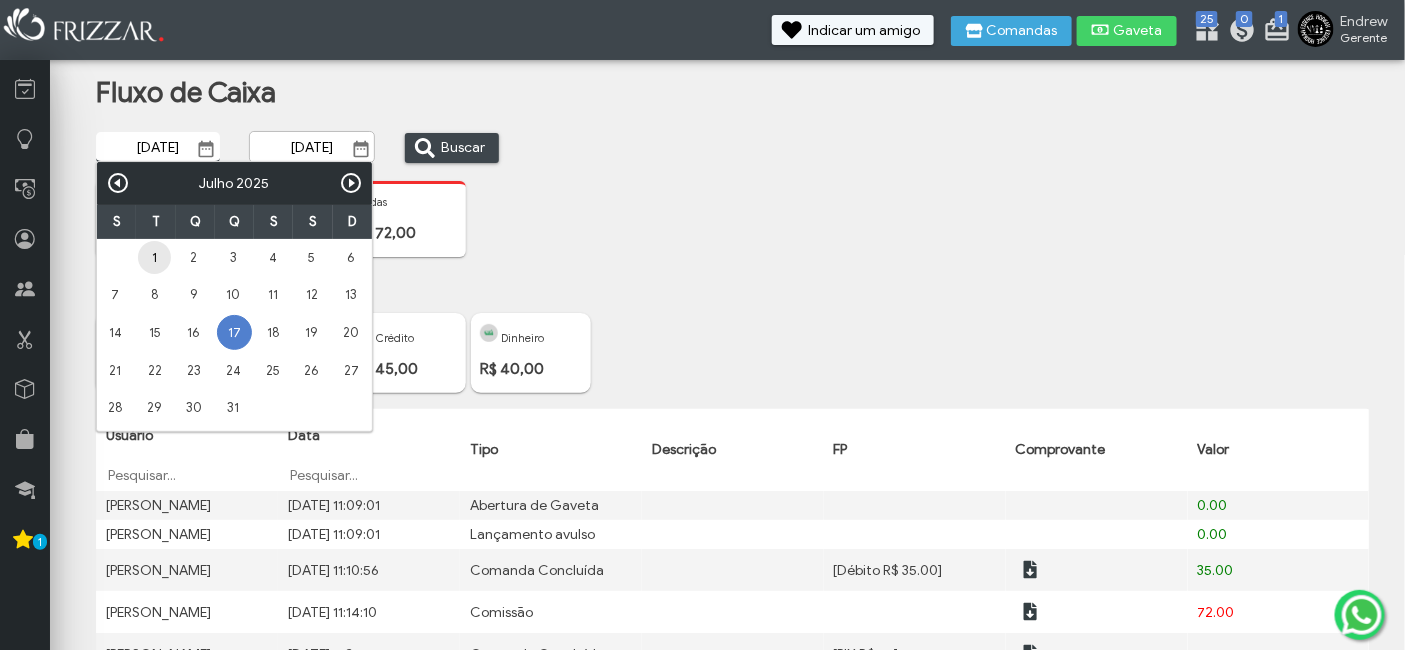 click on "1" at bounding box center [154, 257] 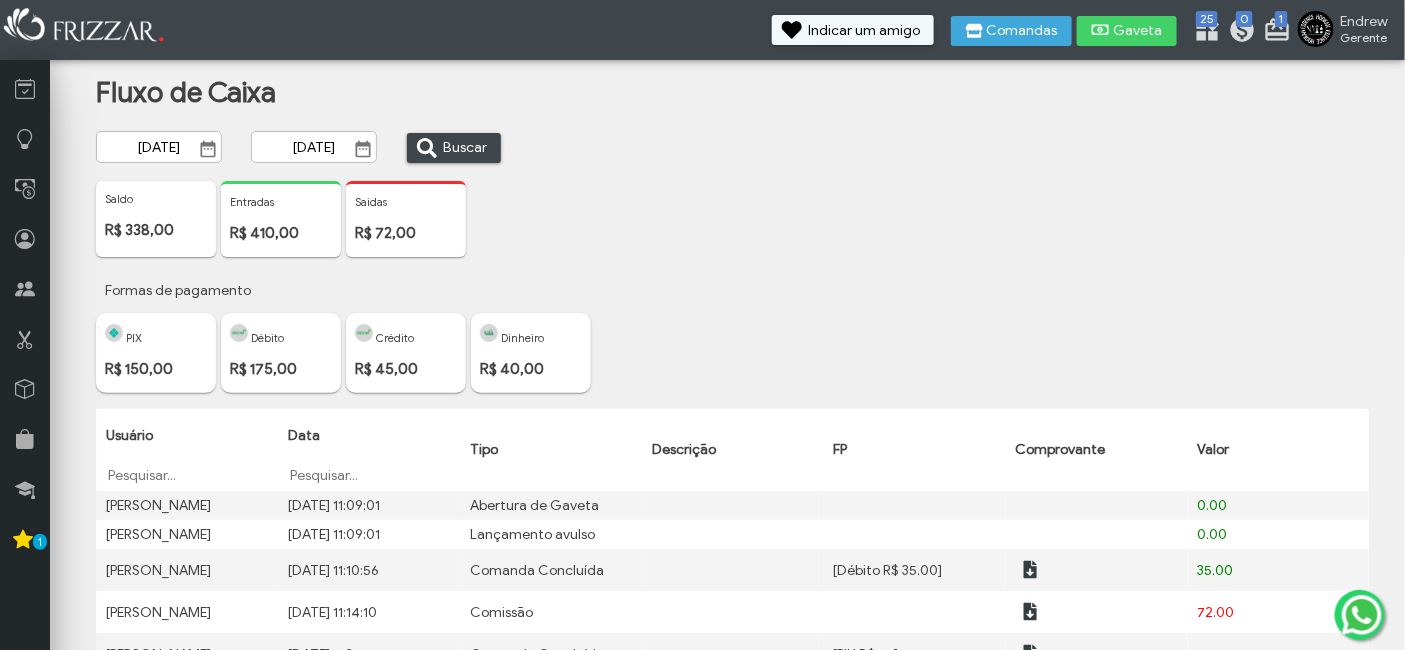 click at bounding box center [363, 149] 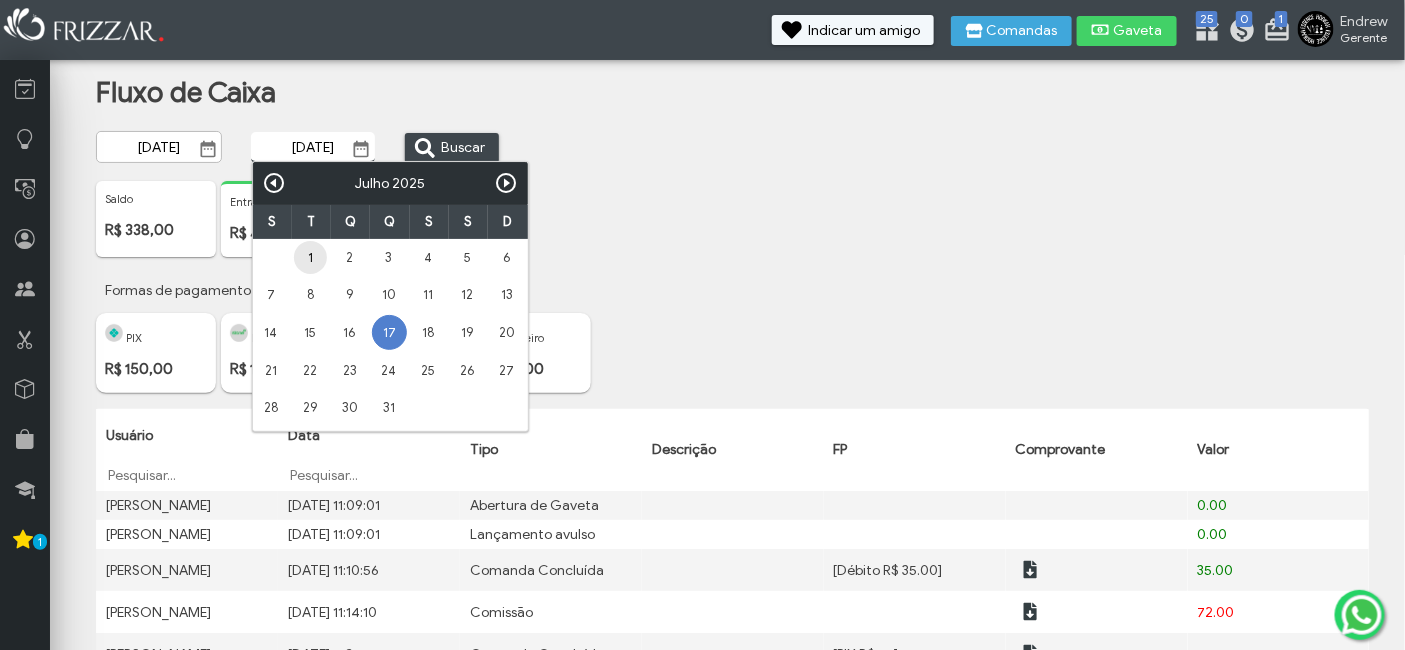click on "1" at bounding box center [310, 257] 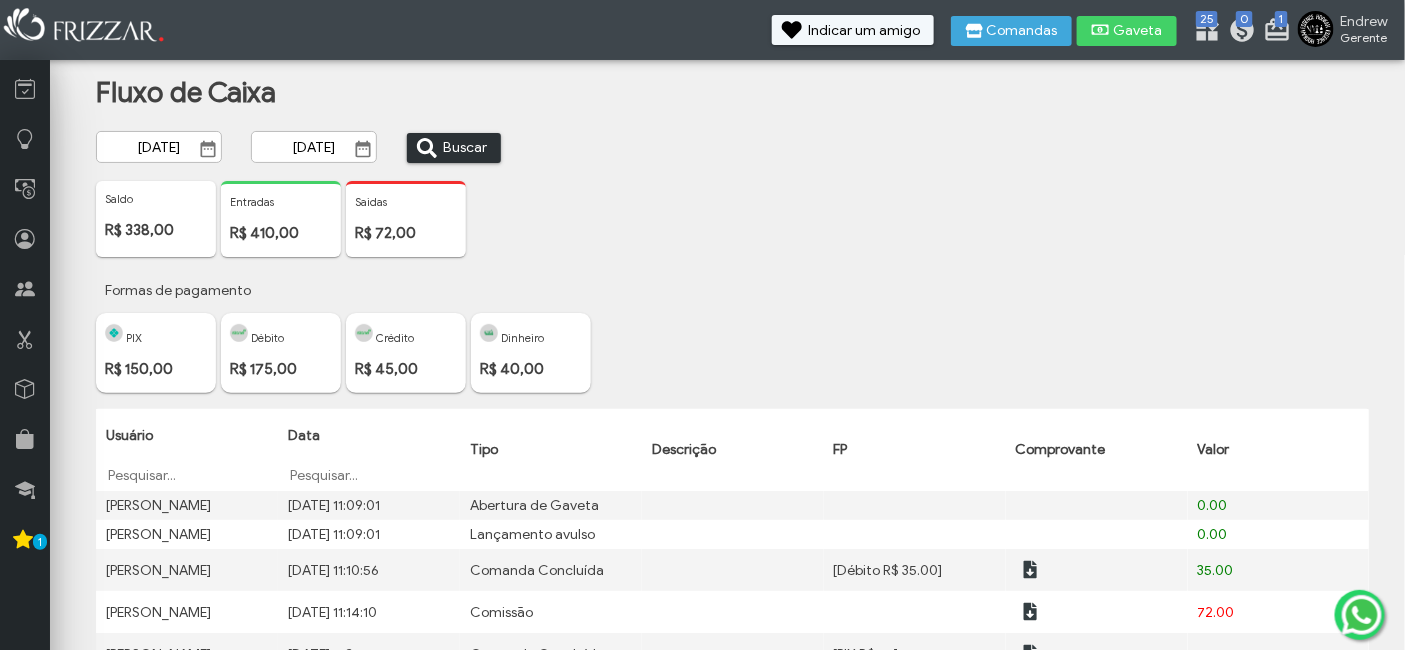 click on "Buscar" at bounding box center [465, 148] 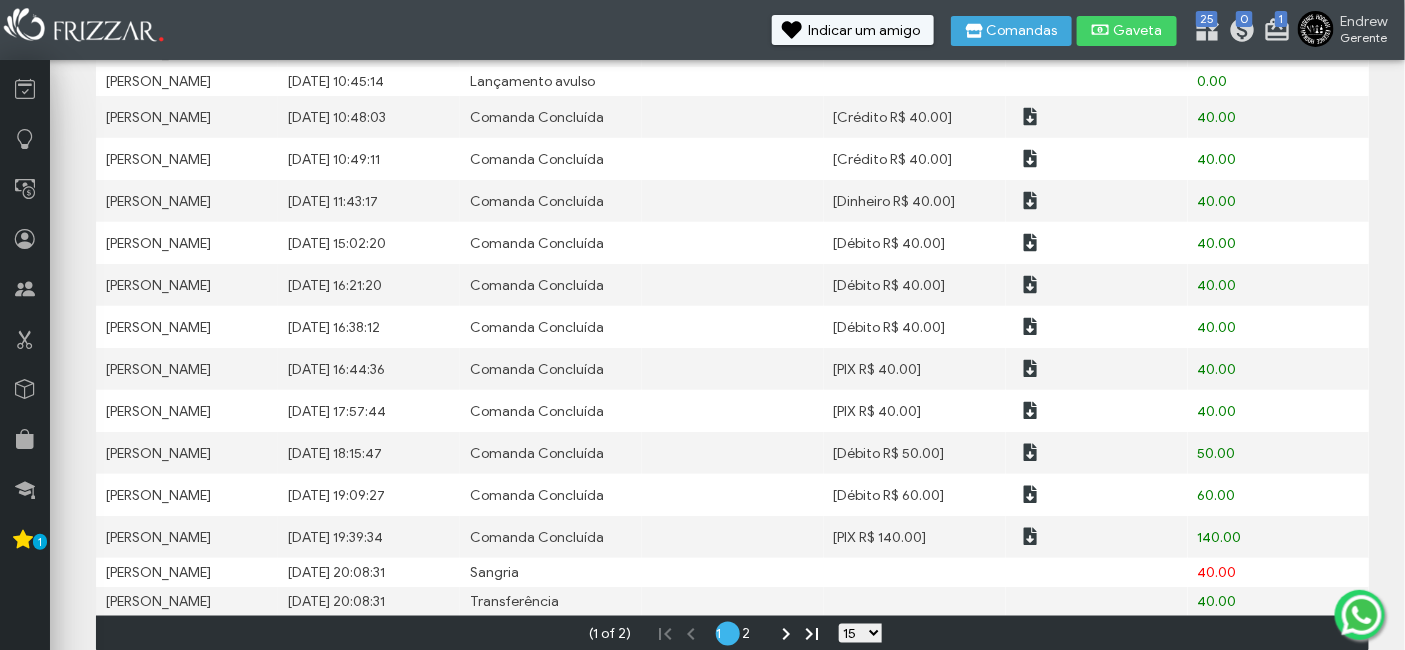 scroll, scrollTop: 460, scrollLeft: 0, axis: vertical 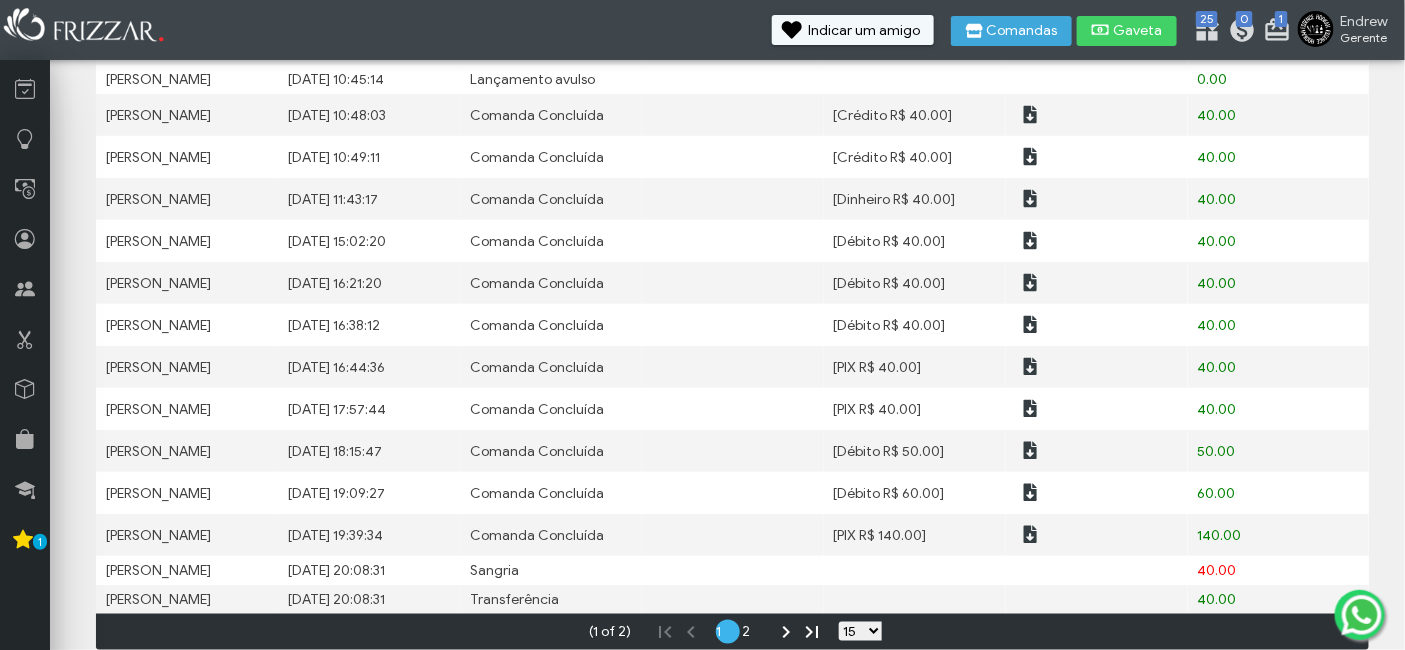 click on "ui-button" at bounding box center (1031, 535) 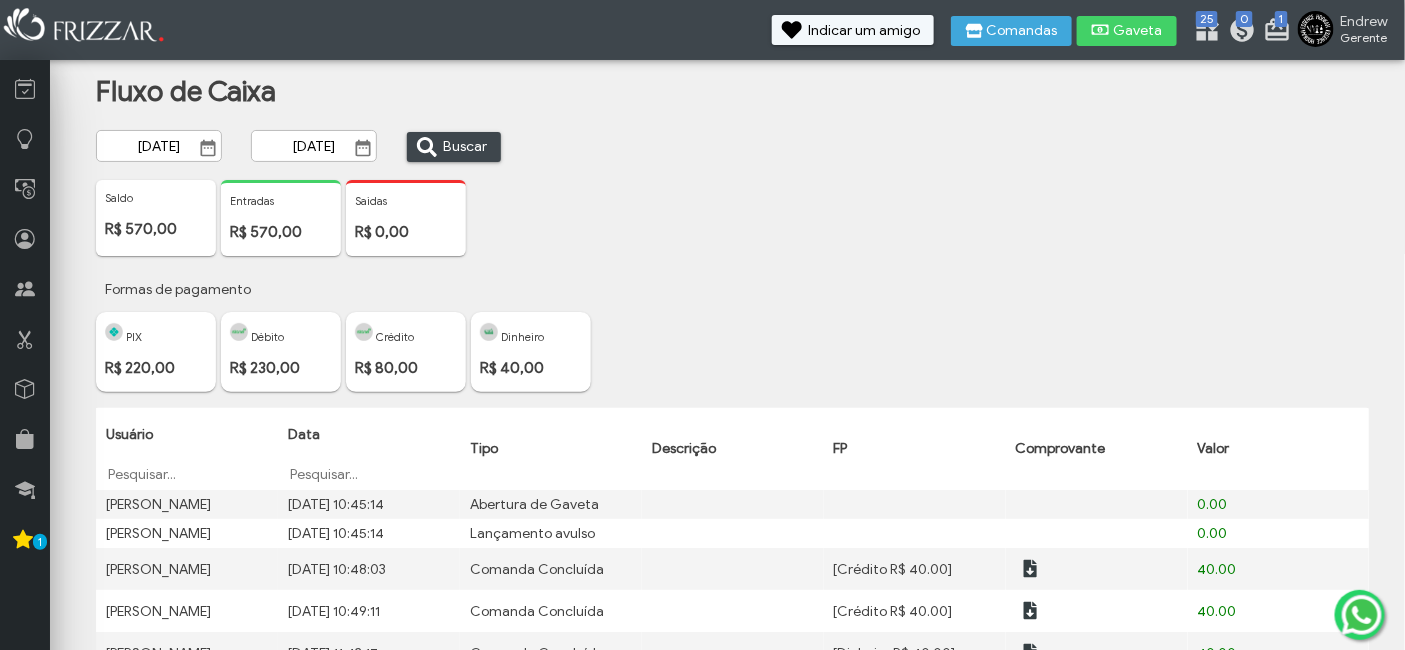scroll, scrollTop: 0, scrollLeft: 0, axis: both 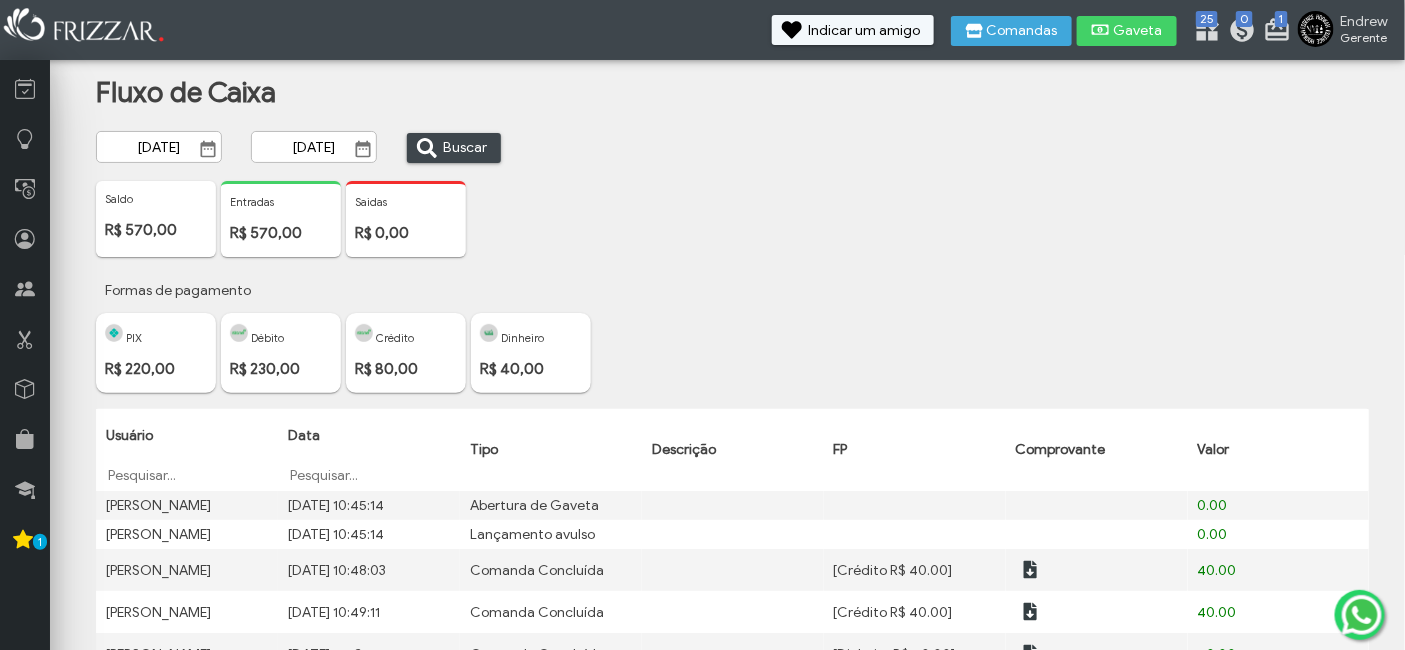 click at bounding box center (208, 149) 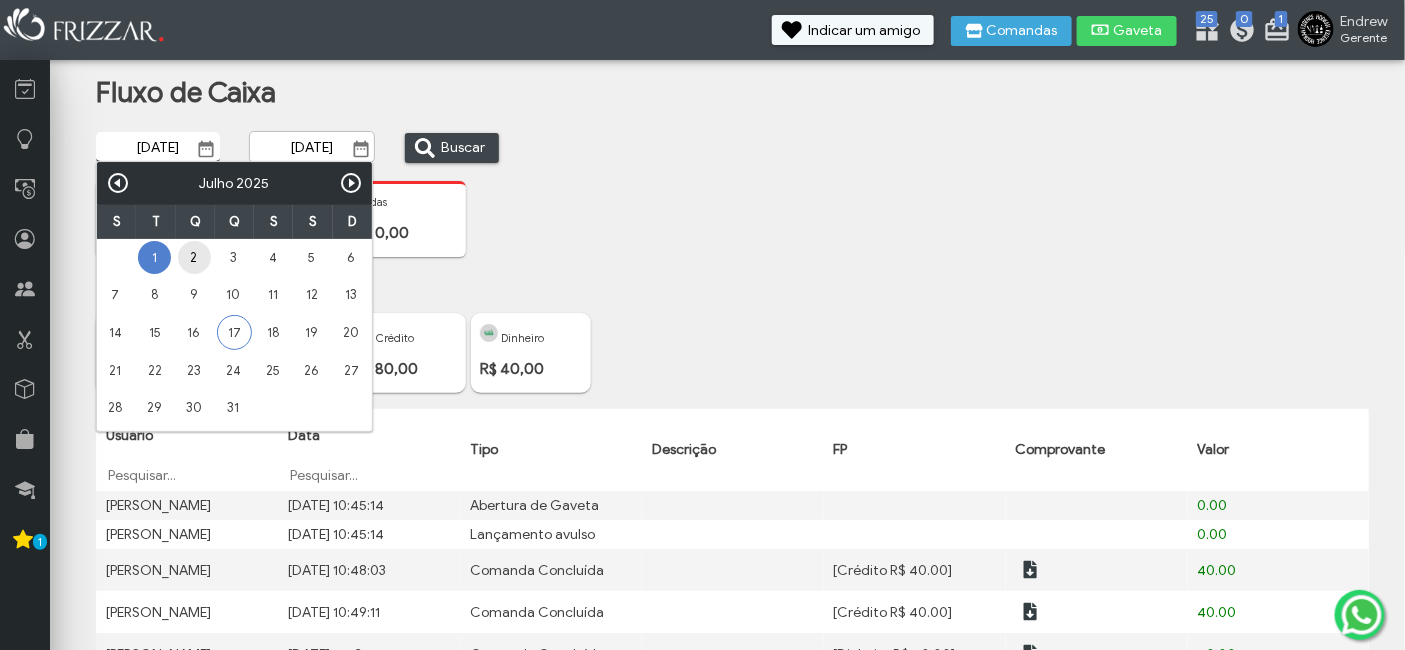 click on "2" at bounding box center (194, 257) 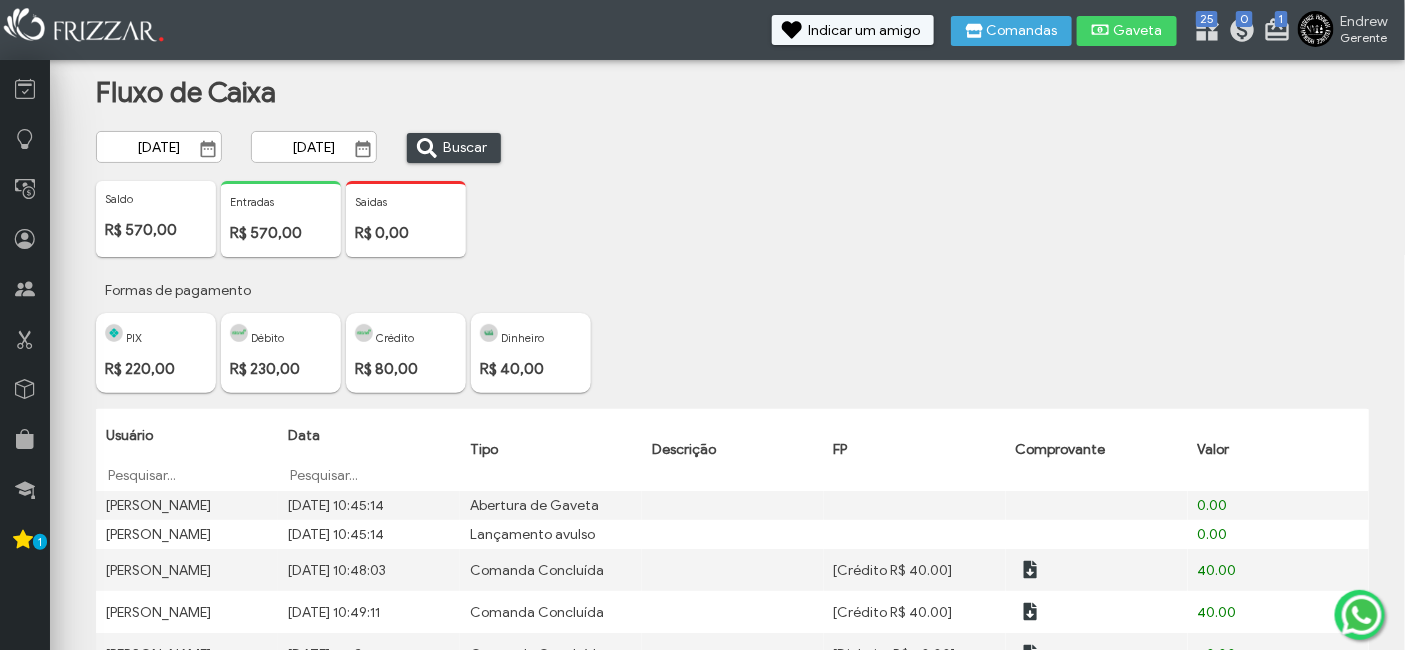 click at bounding box center (363, 149) 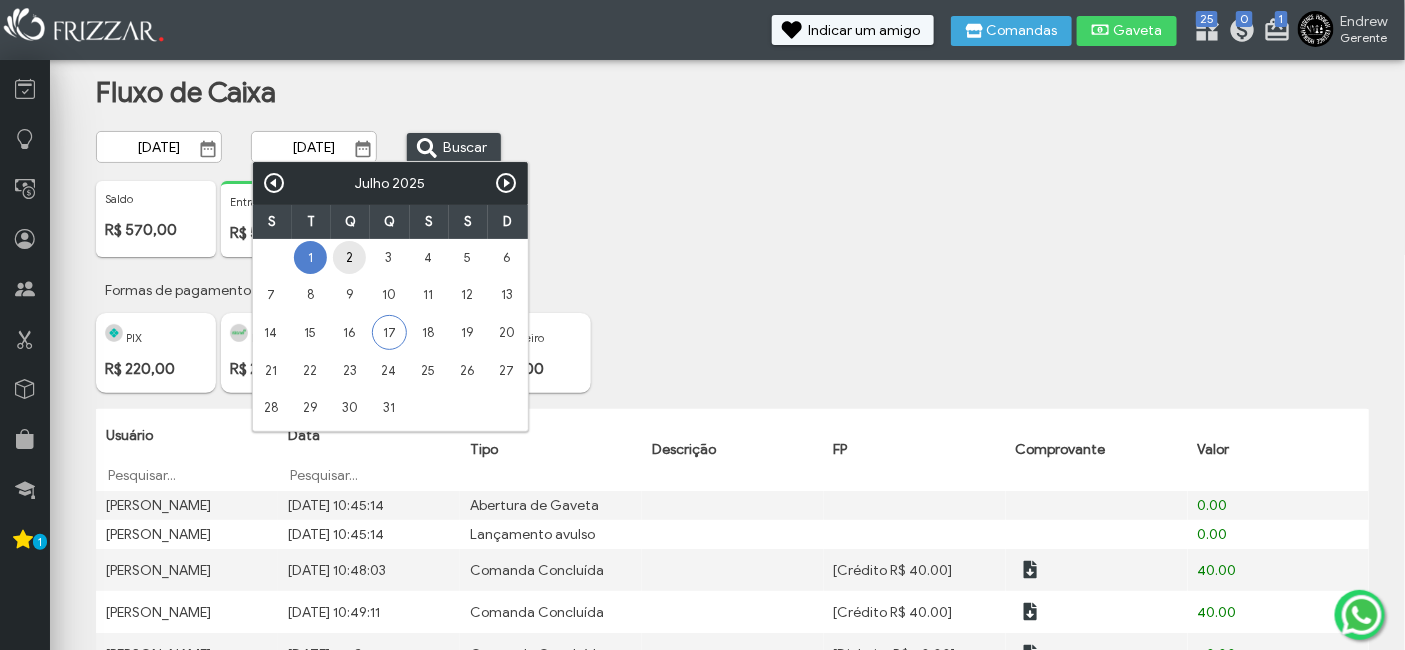 click on "2" at bounding box center [349, 257] 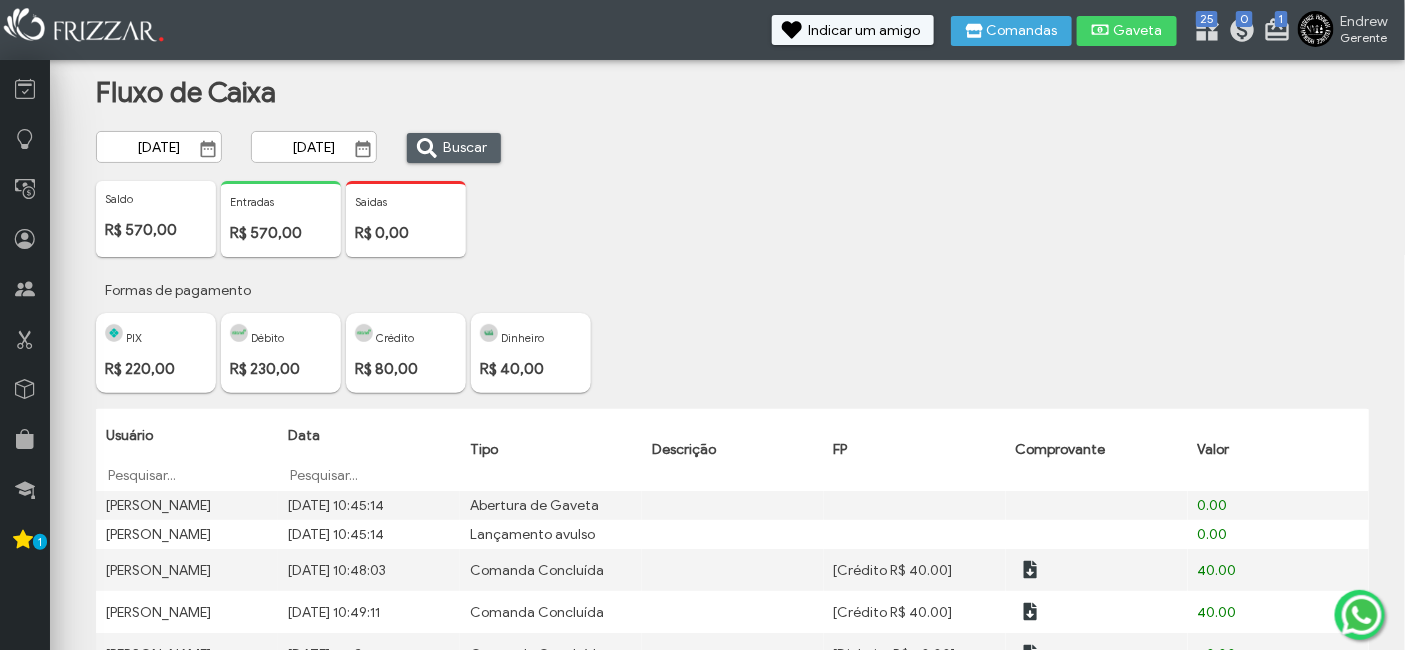 click on "Buscar" at bounding box center [454, 148] 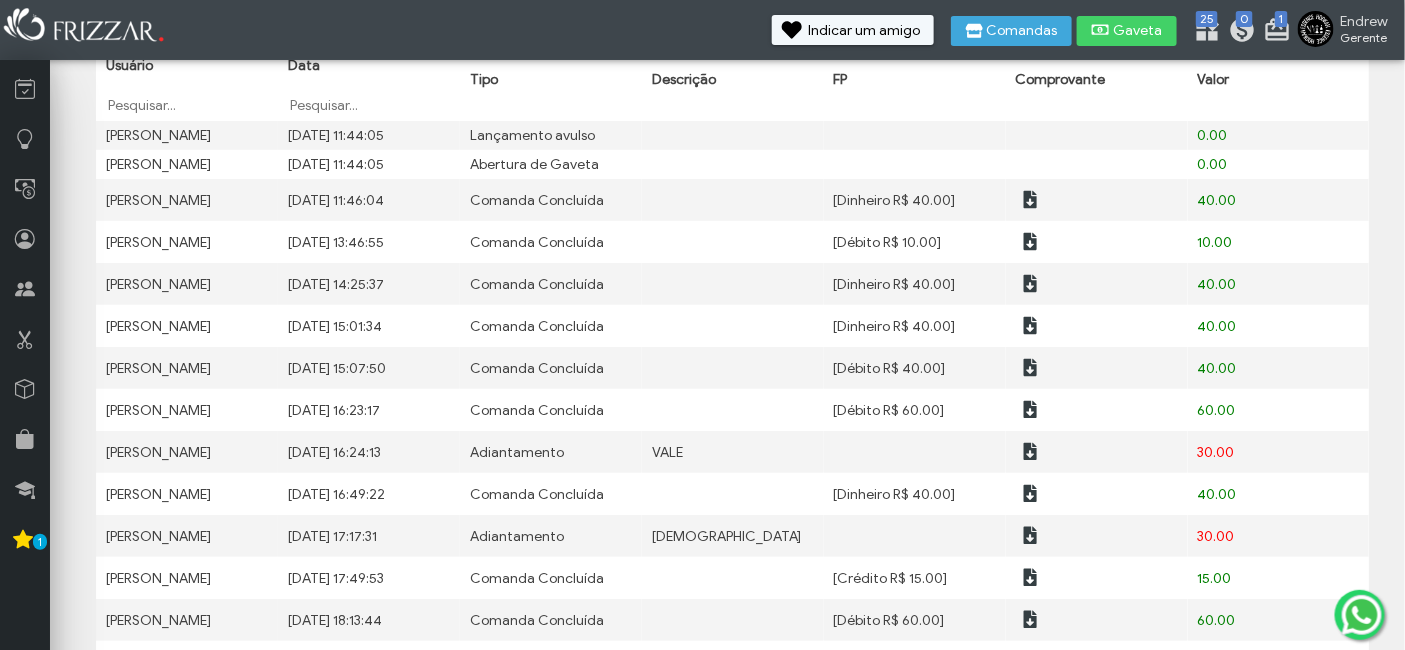 scroll, scrollTop: 484, scrollLeft: 0, axis: vertical 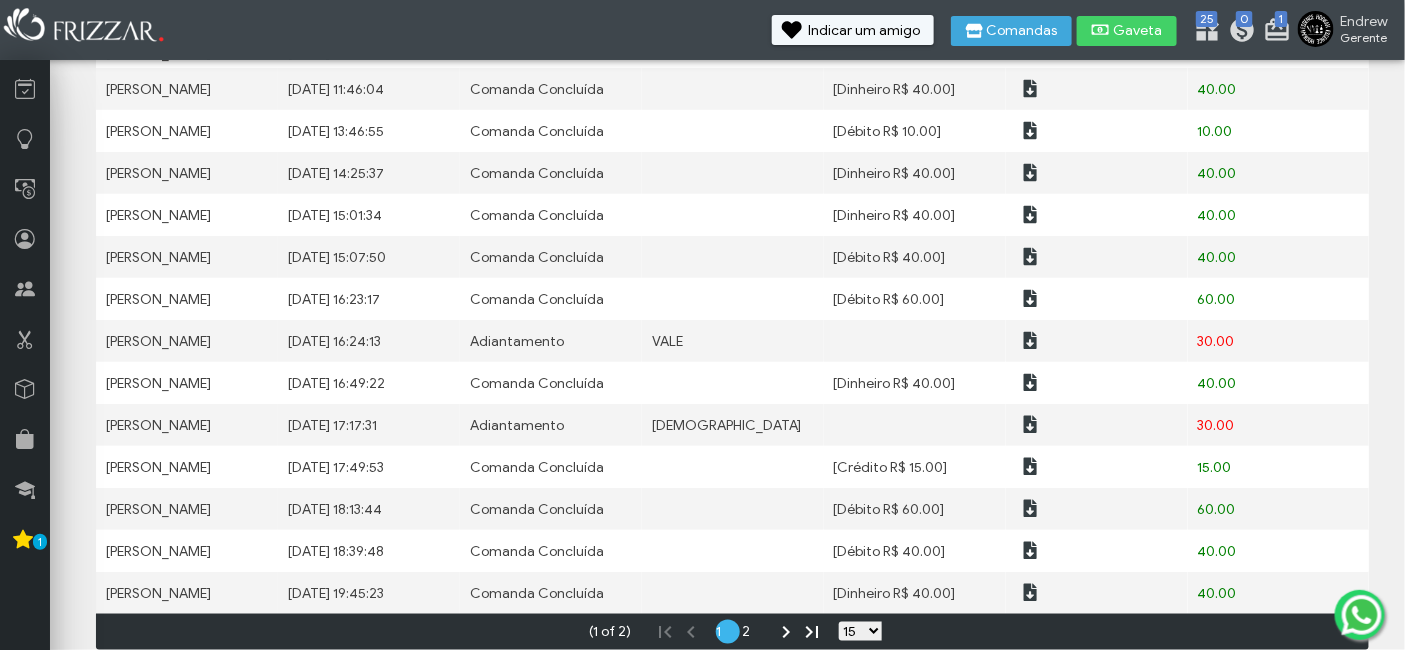 click on "15 25 50 100" at bounding box center (860, 631) 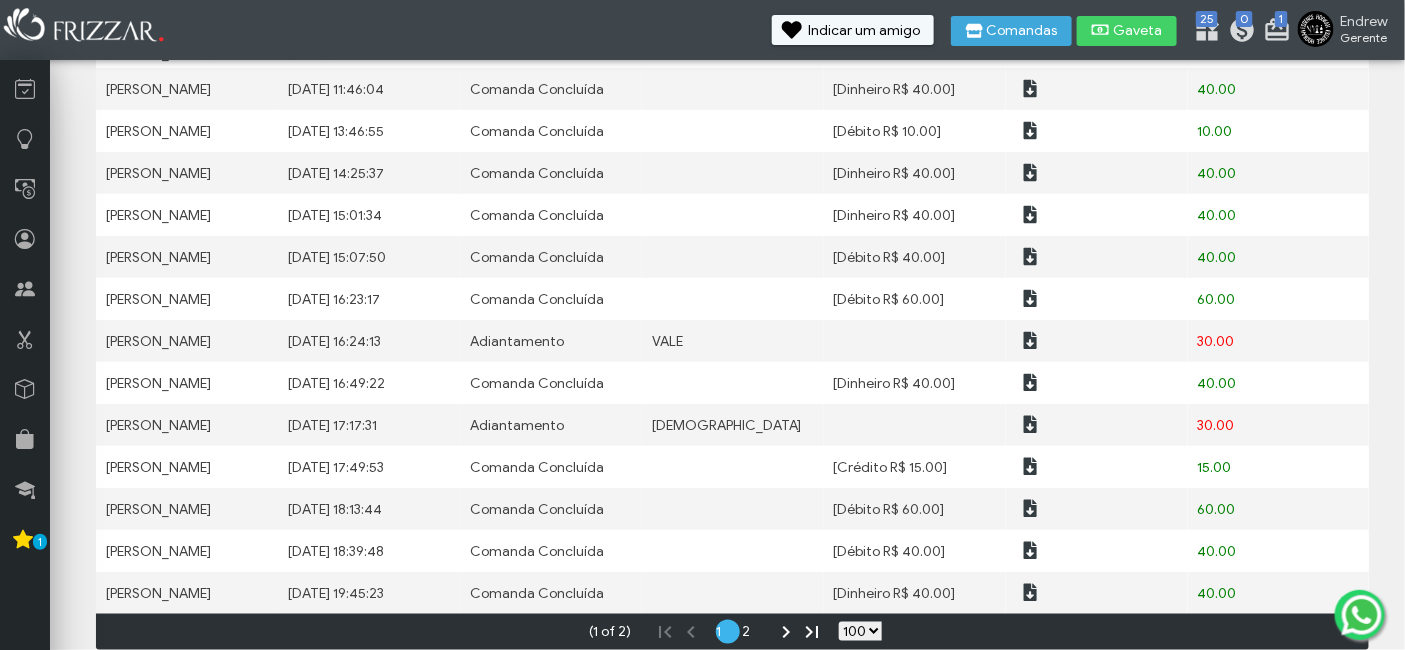 click on "15 25 50 100" at bounding box center [860, 631] 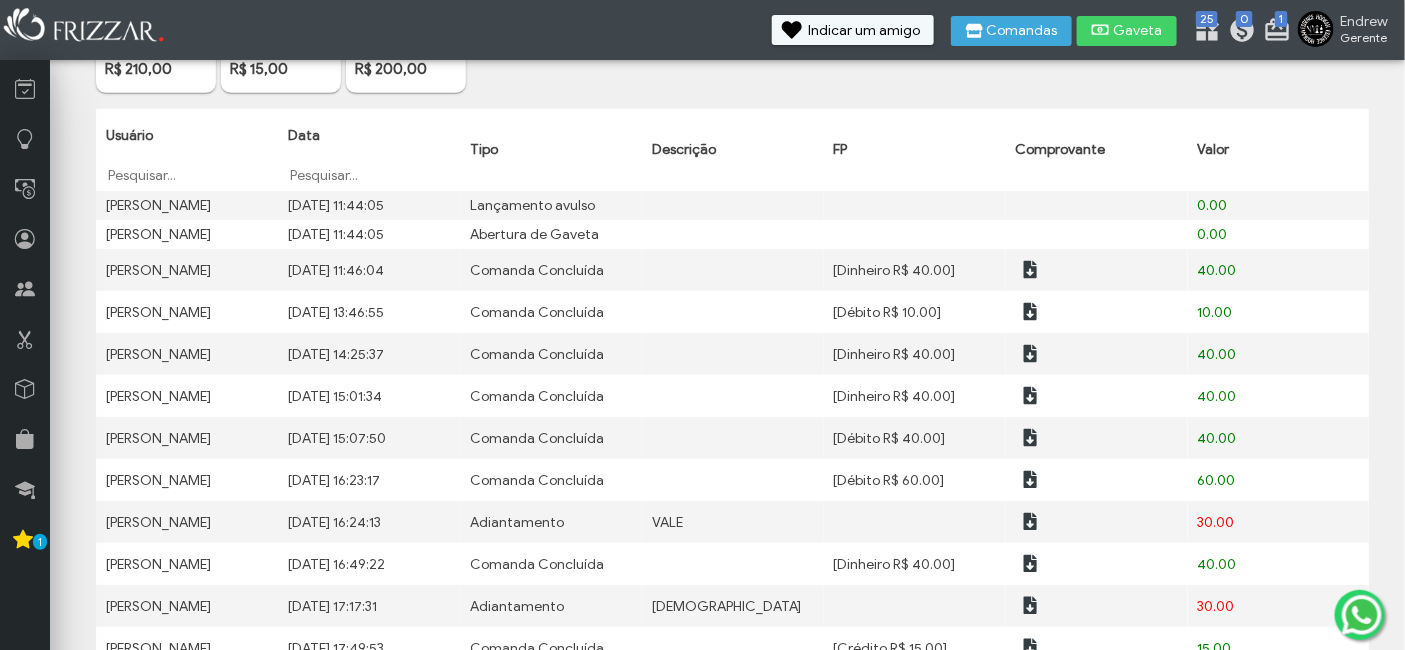 scroll, scrollTop: 0, scrollLeft: 0, axis: both 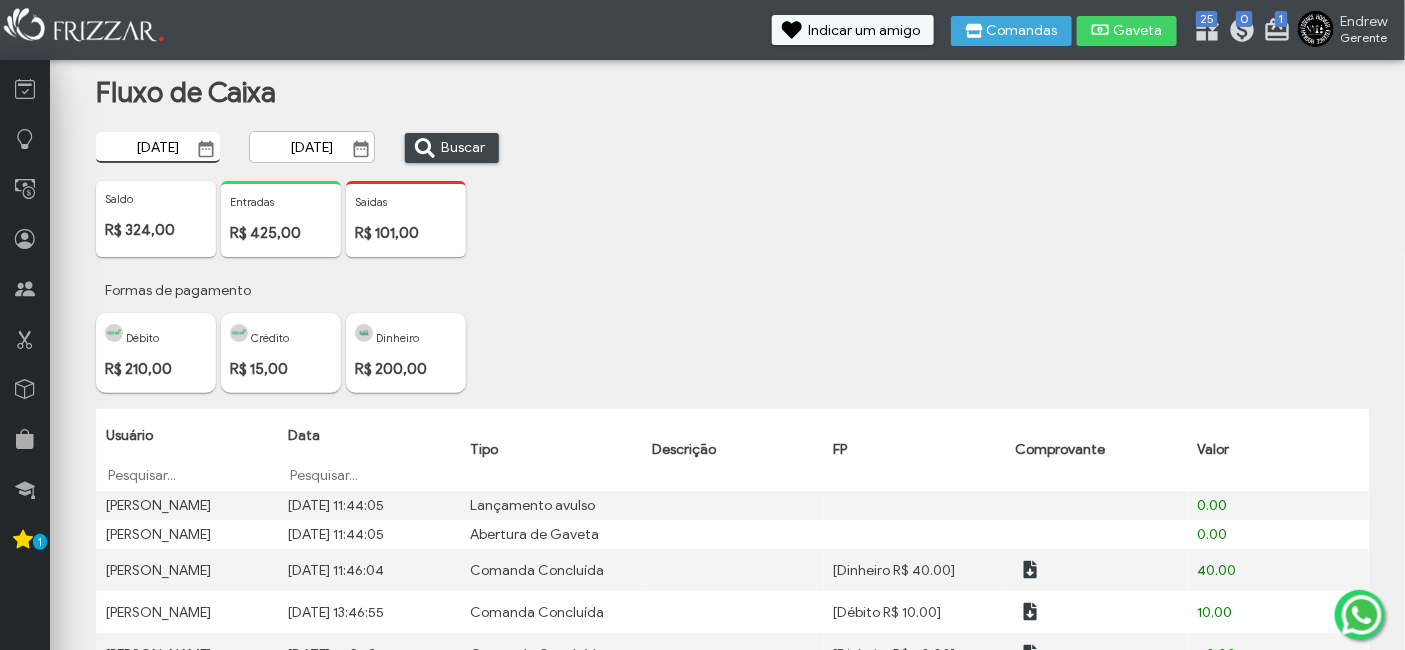 click on "[DATE]" at bounding box center [158, 147] 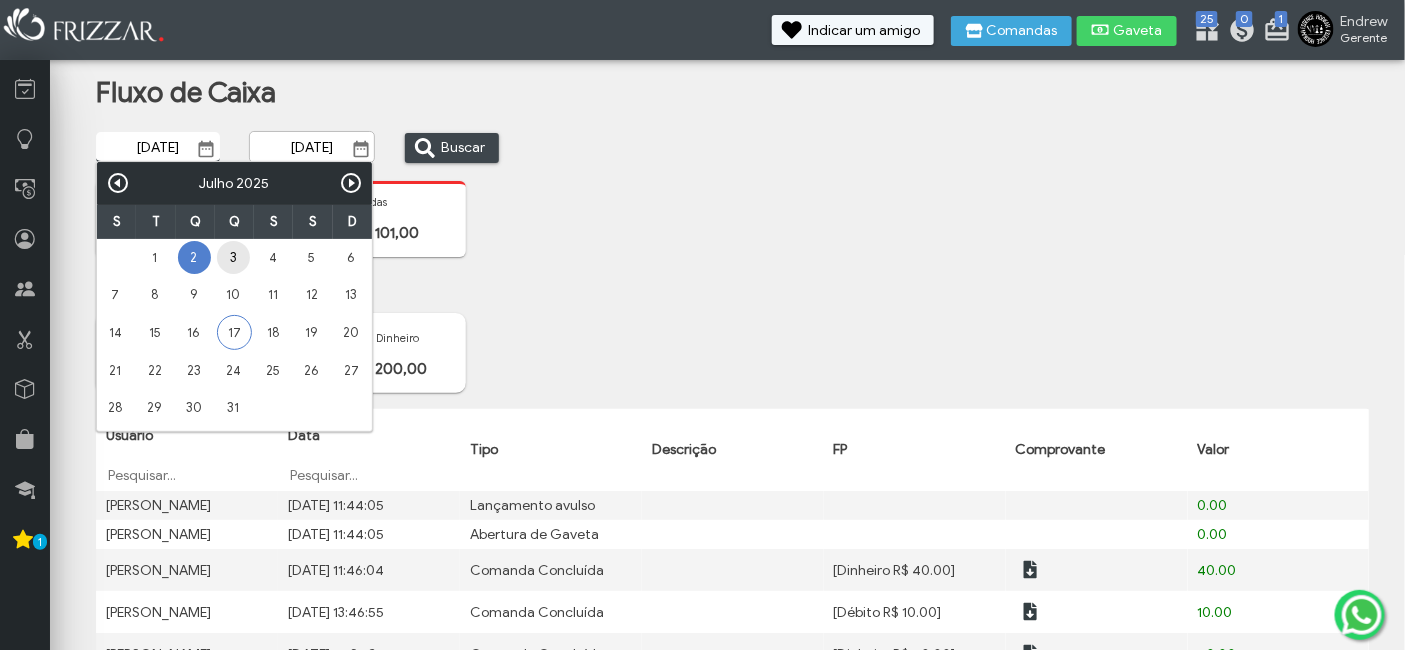 click on "3" at bounding box center (233, 257) 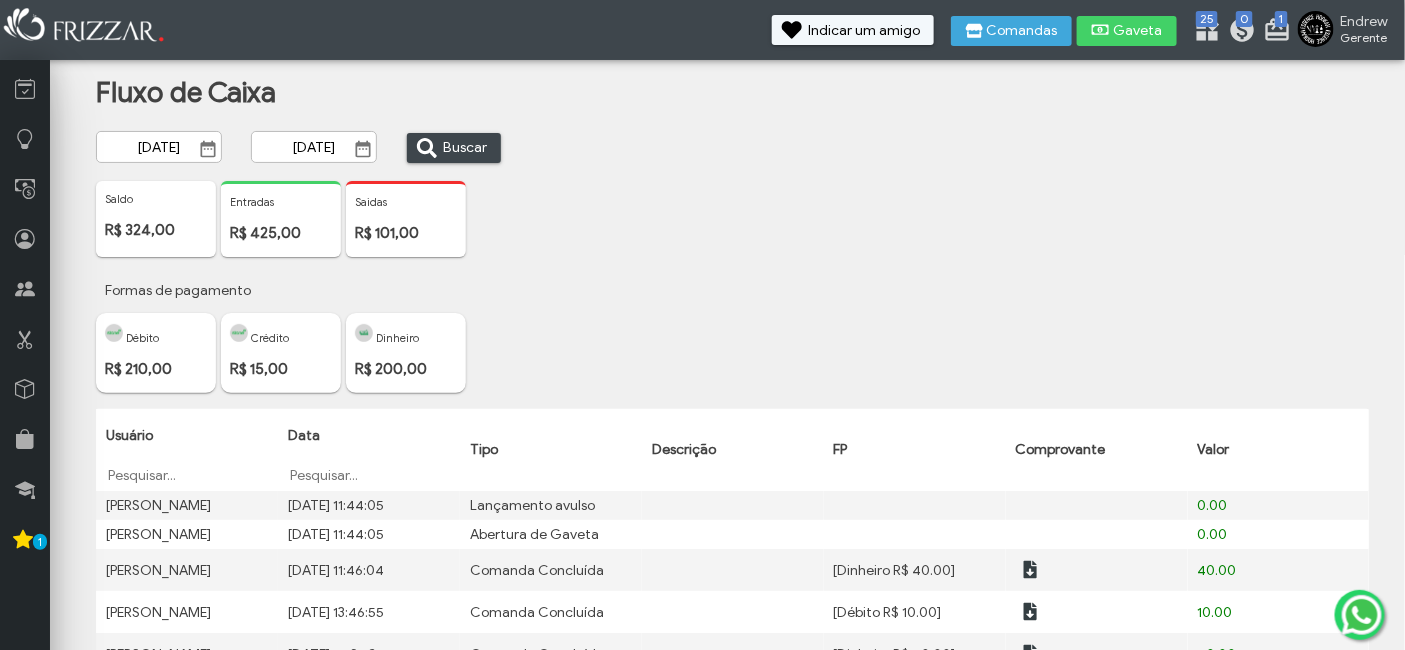 click at bounding box center [363, 149] 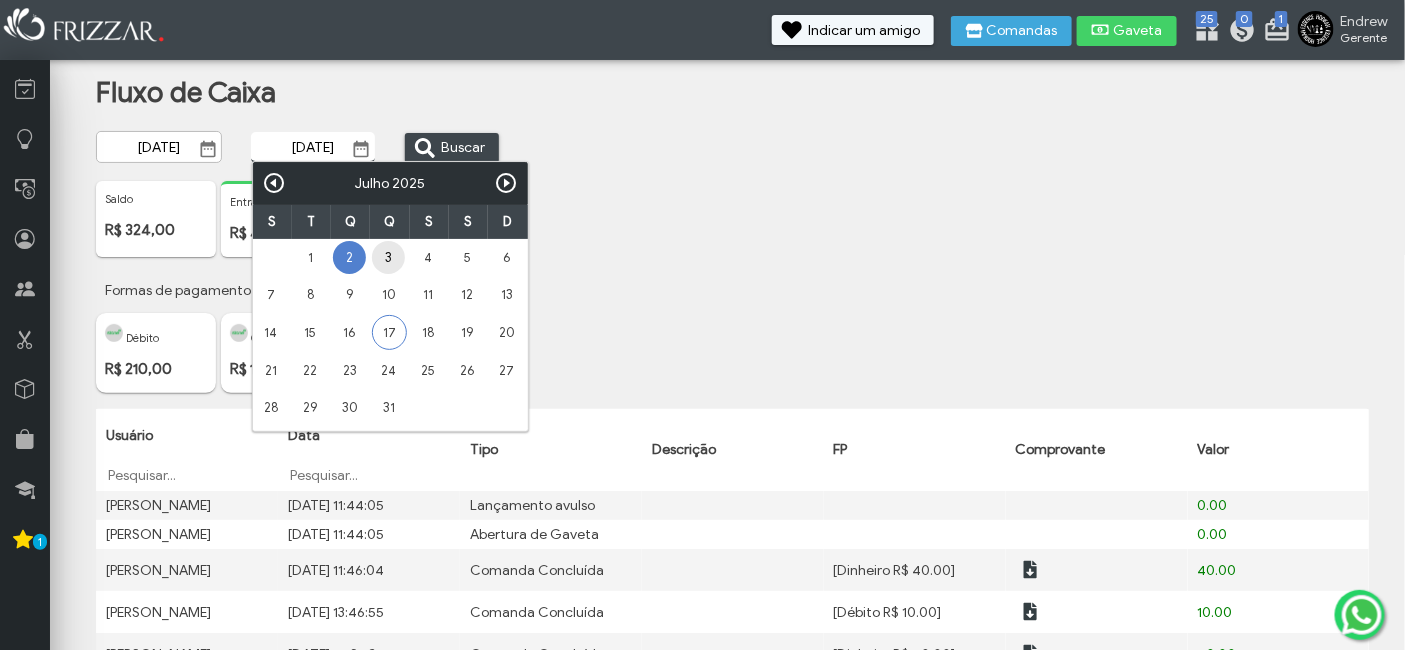 click on "3" at bounding box center (388, 257) 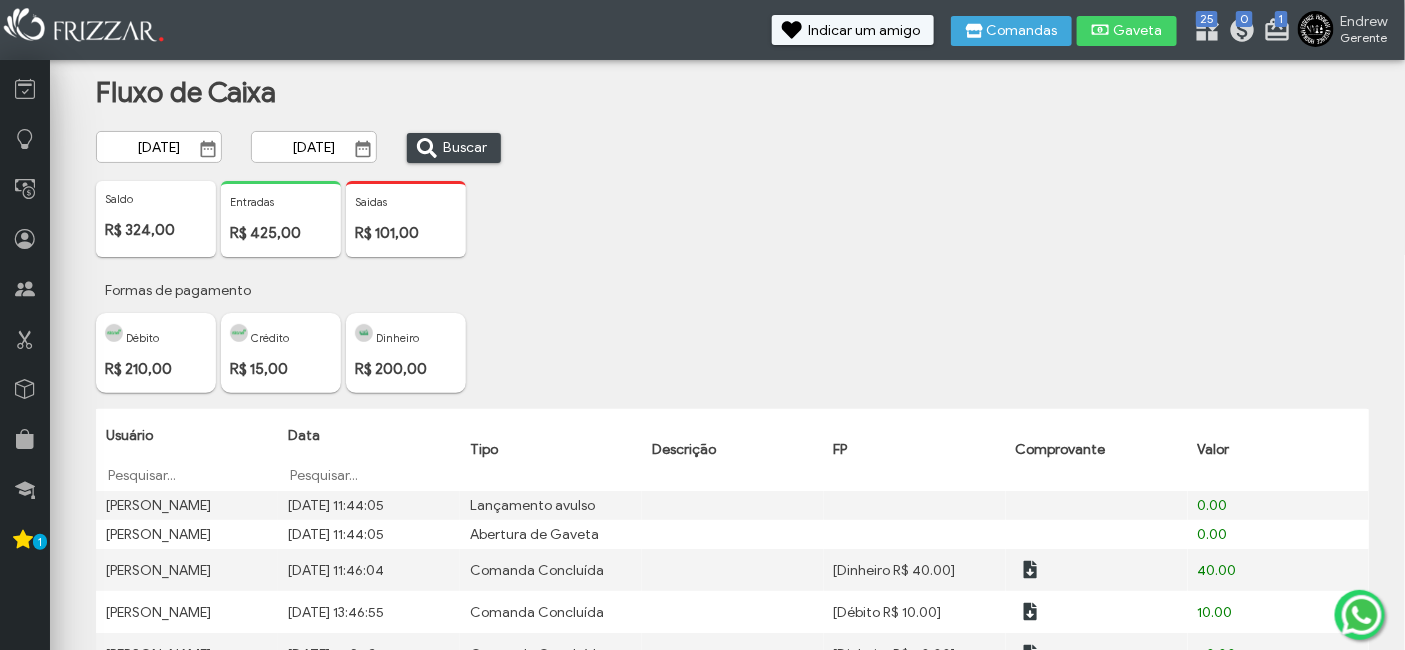 click on "Buscar" at bounding box center [465, 148] 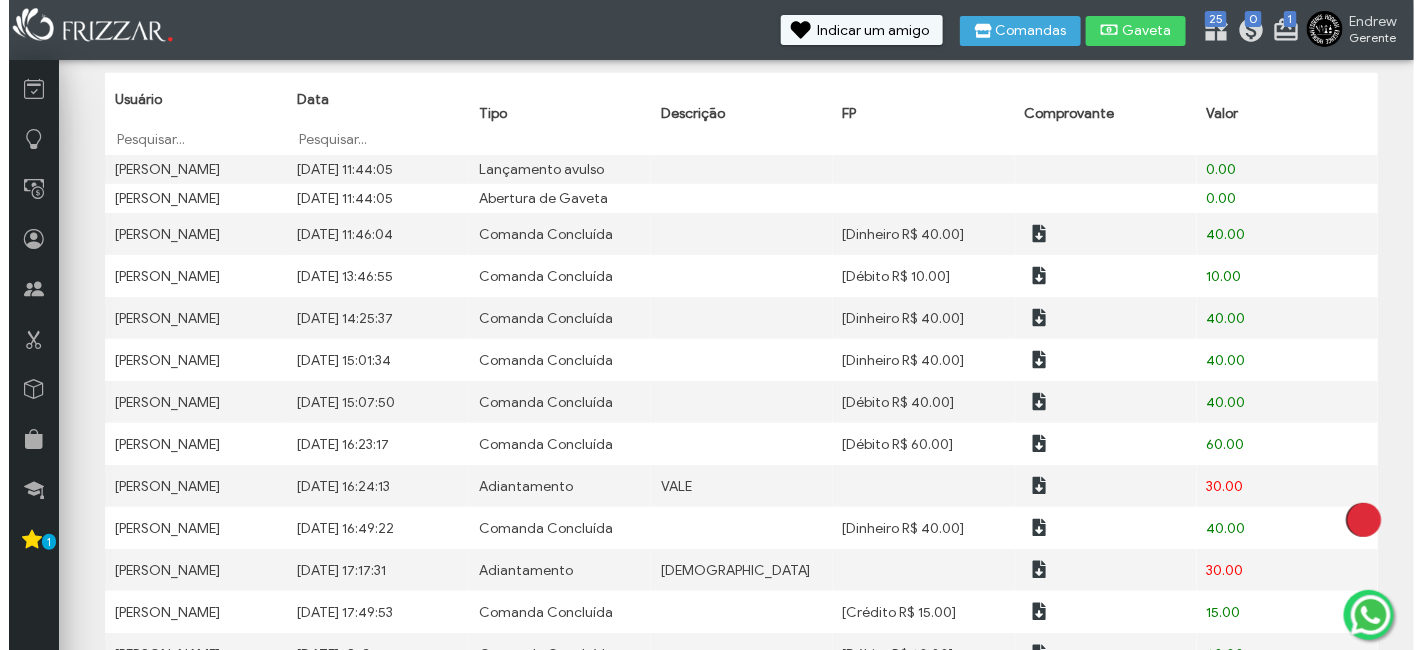 scroll, scrollTop: 0, scrollLeft: 0, axis: both 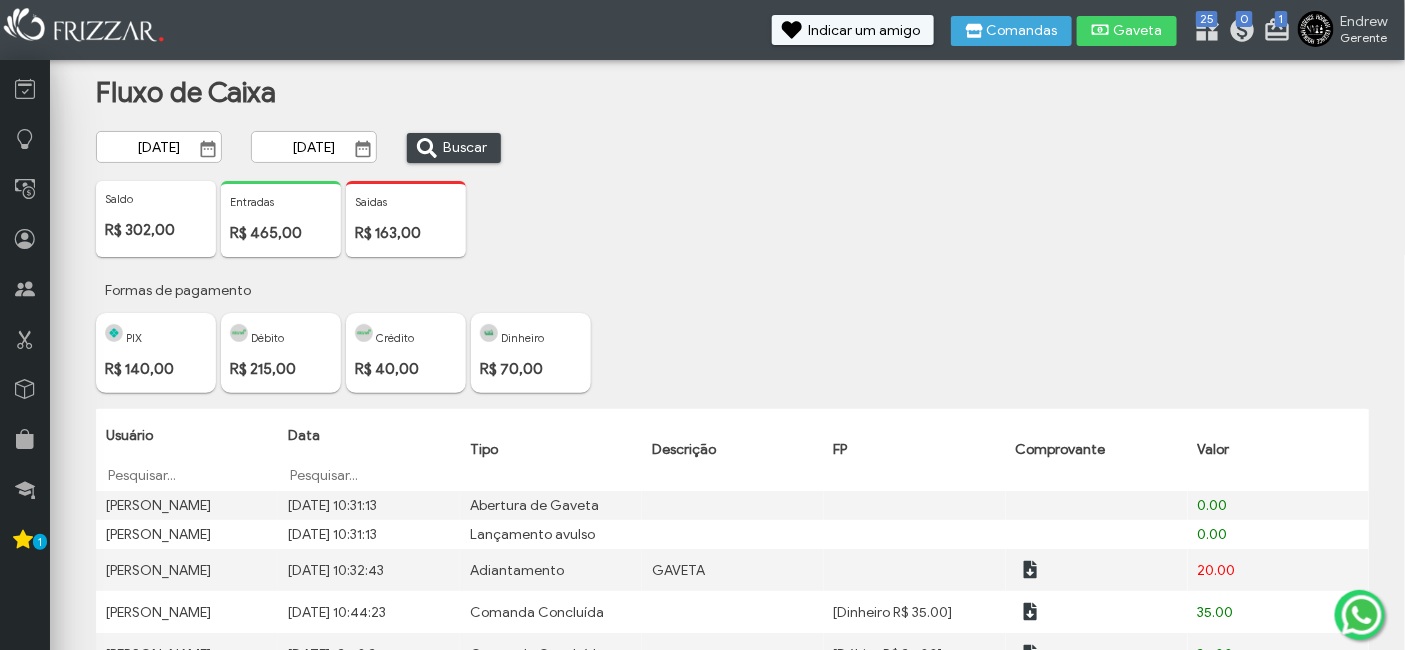 click at bounding box center [208, 149] 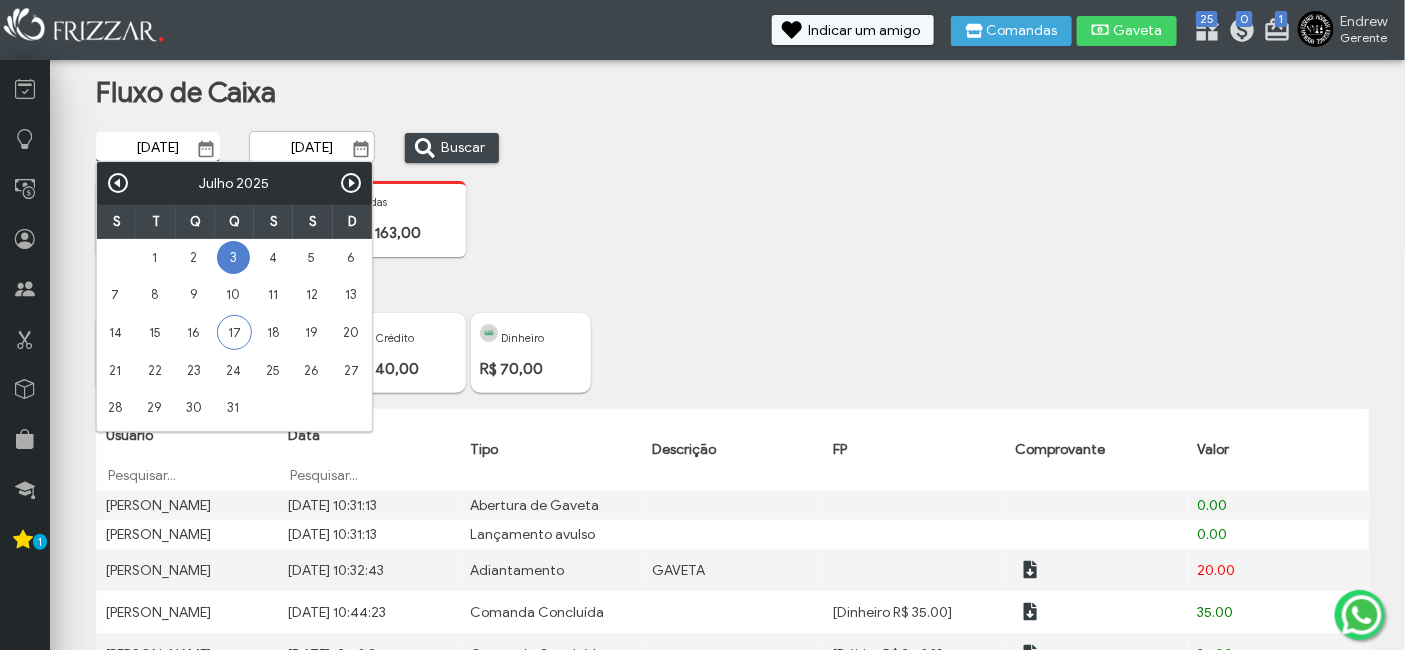 click on "Anterior" at bounding box center [118, 183] 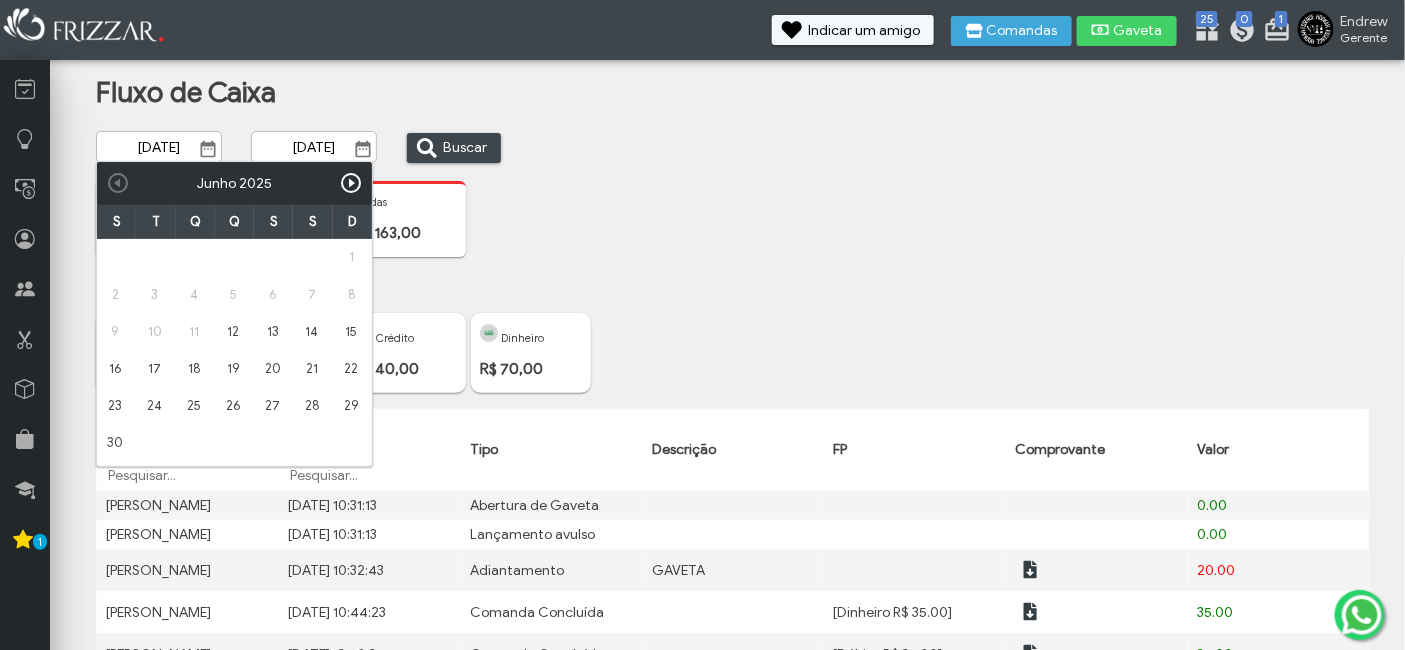 click at bounding box center [363, 149] 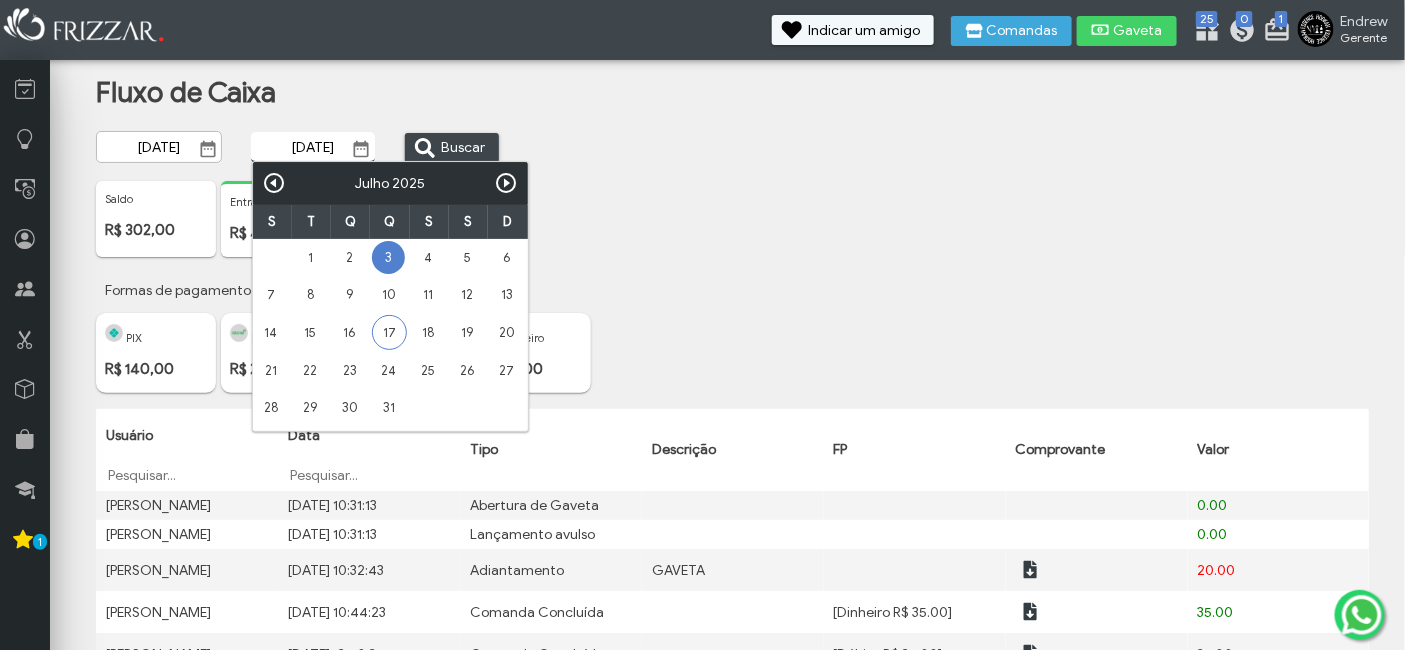 click on "Anterior" at bounding box center (274, 183) 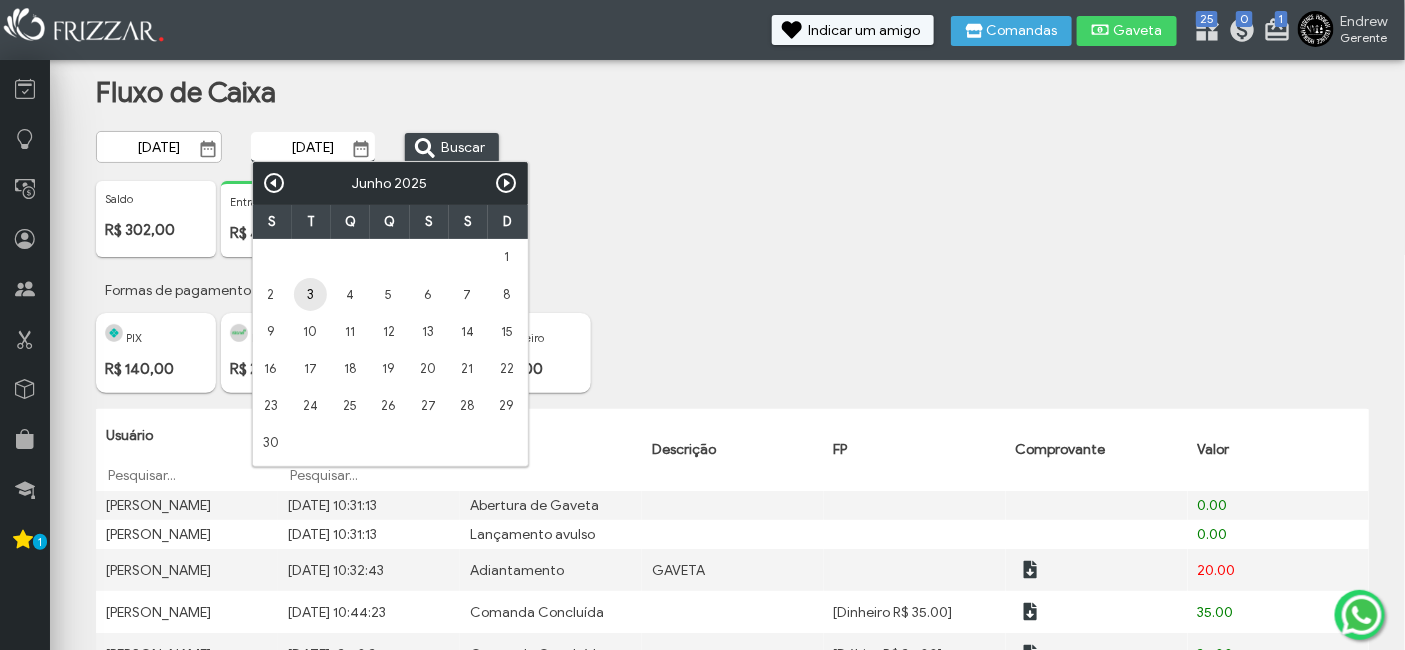 click on "3" at bounding box center (310, 294) 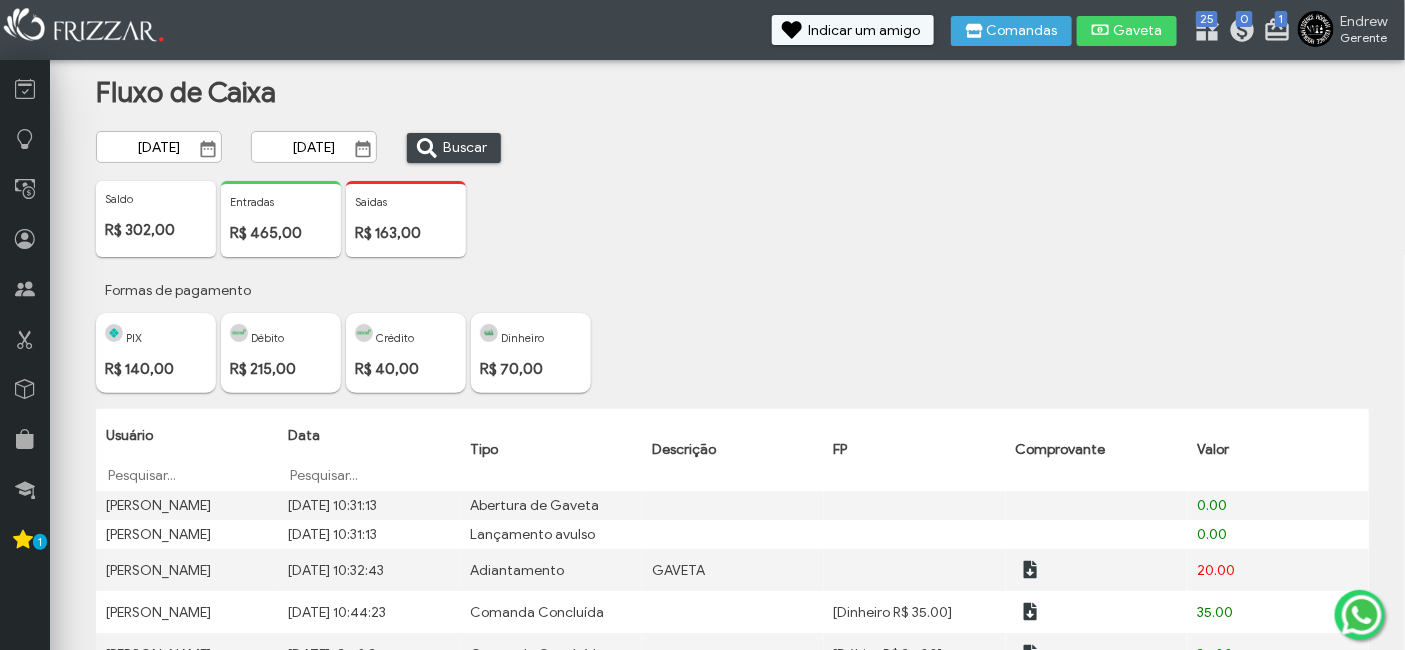 click at bounding box center (208, 149) 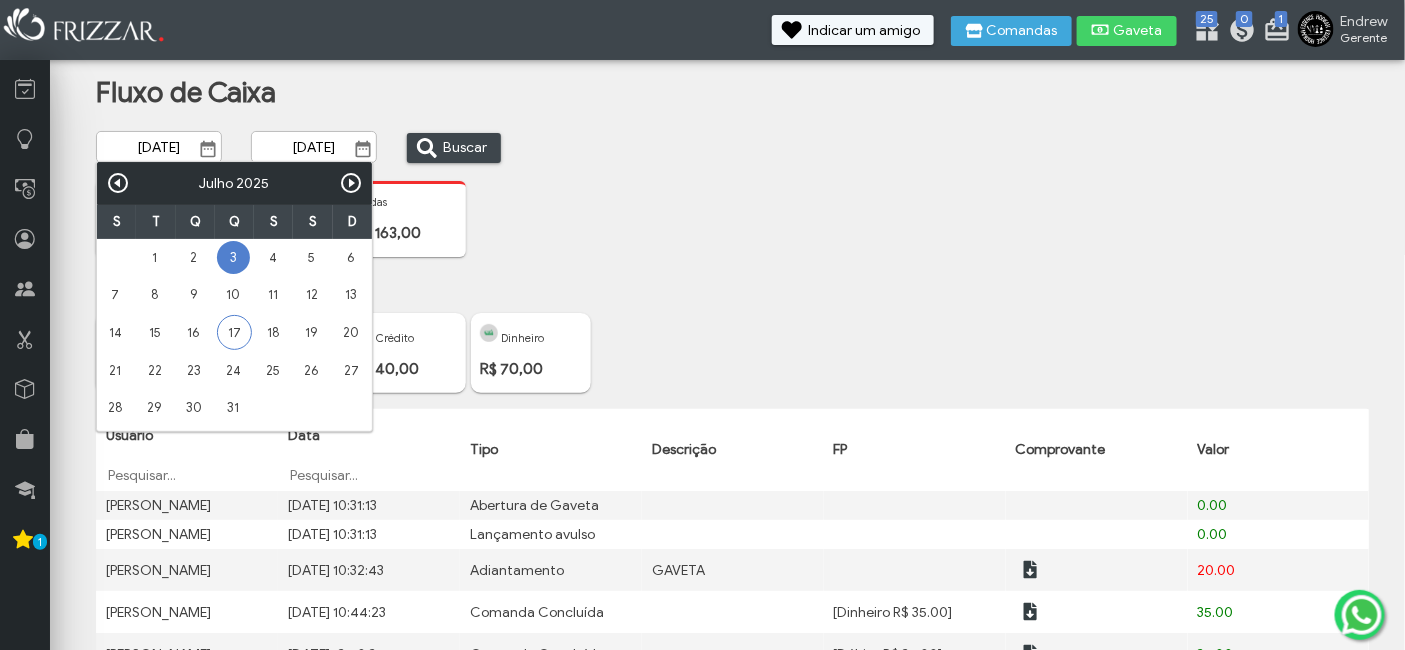 click on "Anterior" at bounding box center [118, 183] 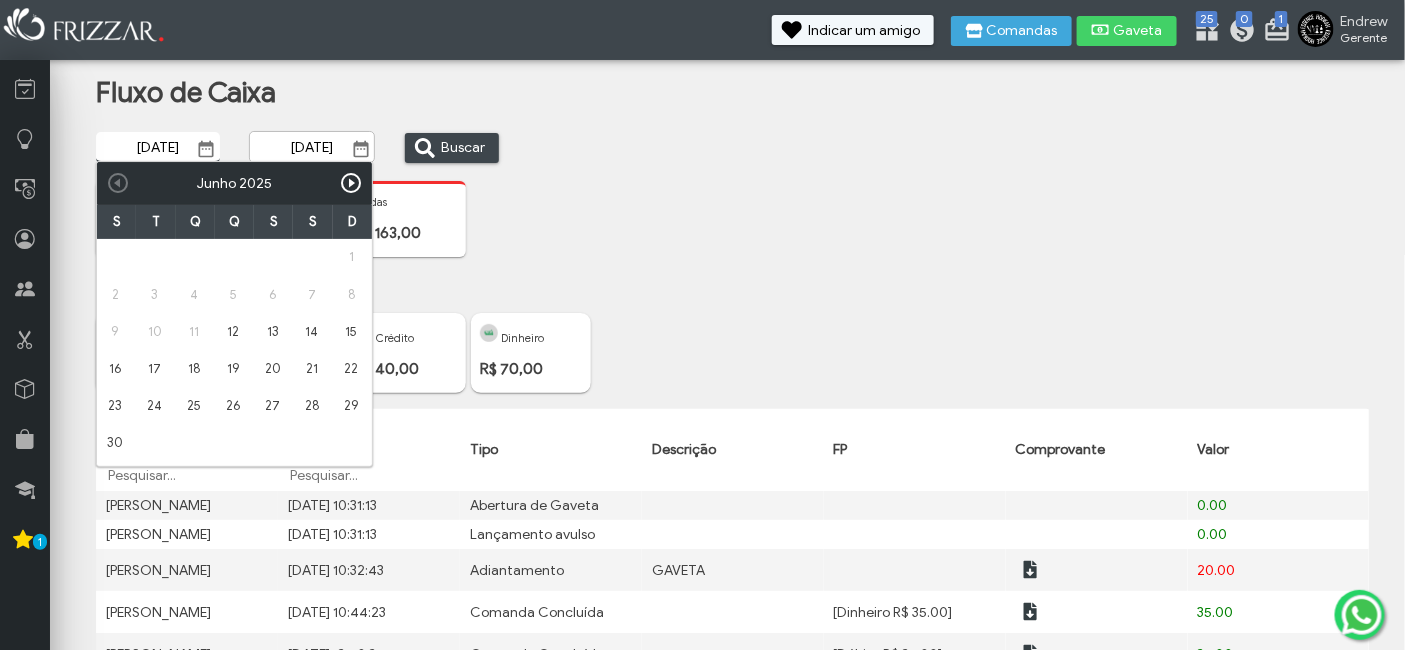 click on "S T Q Q S S D             1 2 3 4 5 6 7 8 9 10 11 12 13 14 15 16 17 18 19 20 21 22 23 24 25 26 27 28 29 30" at bounding box center (234, 333) 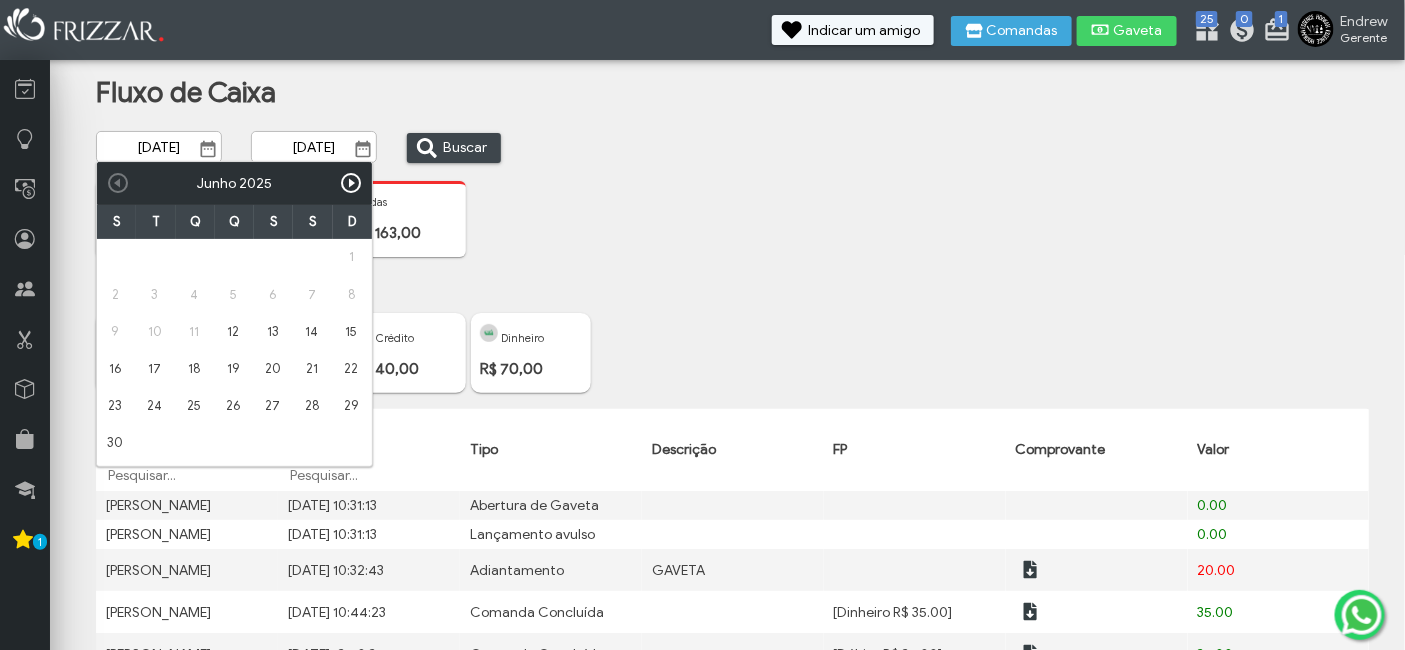 click on "S T Q Q S S D             1 2 3 4 5 6 7 8 9 10 11 12 13 14 15 16 17 18 19 20 21 22 23 24 25 26 27 28 29 30" at bounding box center (234, 333) 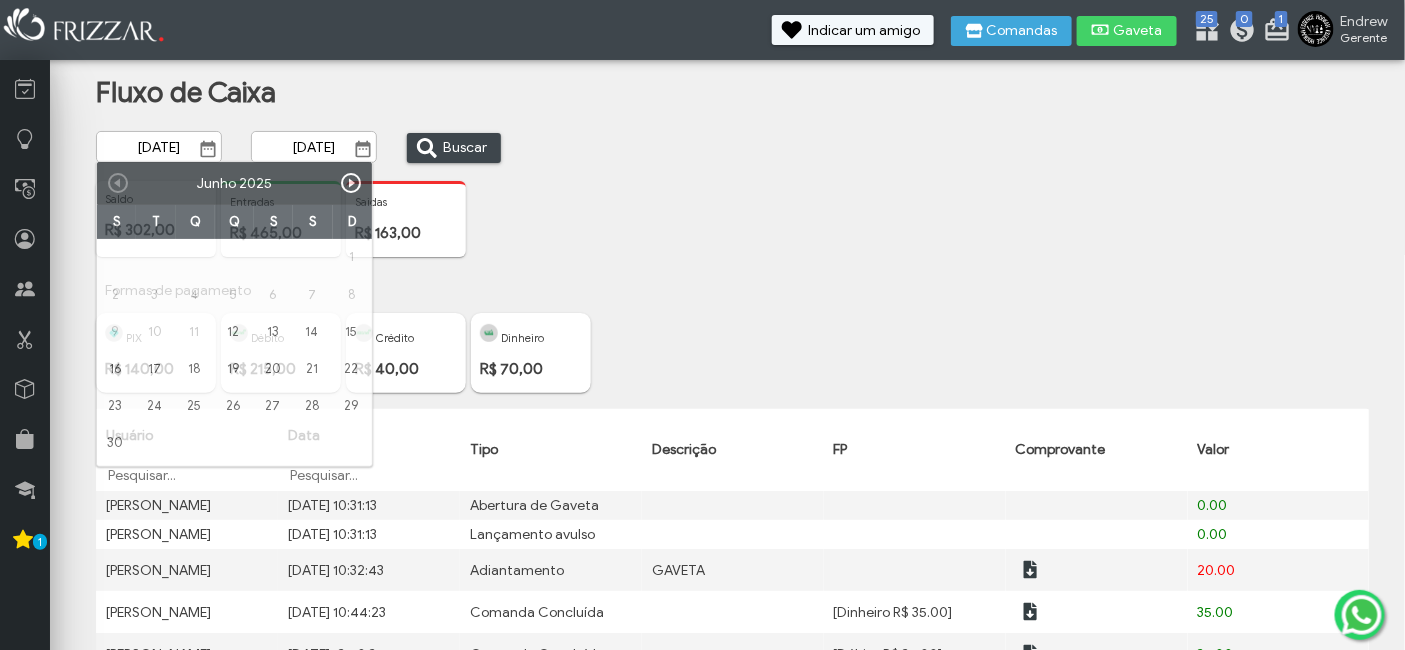 click on "Formas de pagamento" at bounding box center (747, 290) 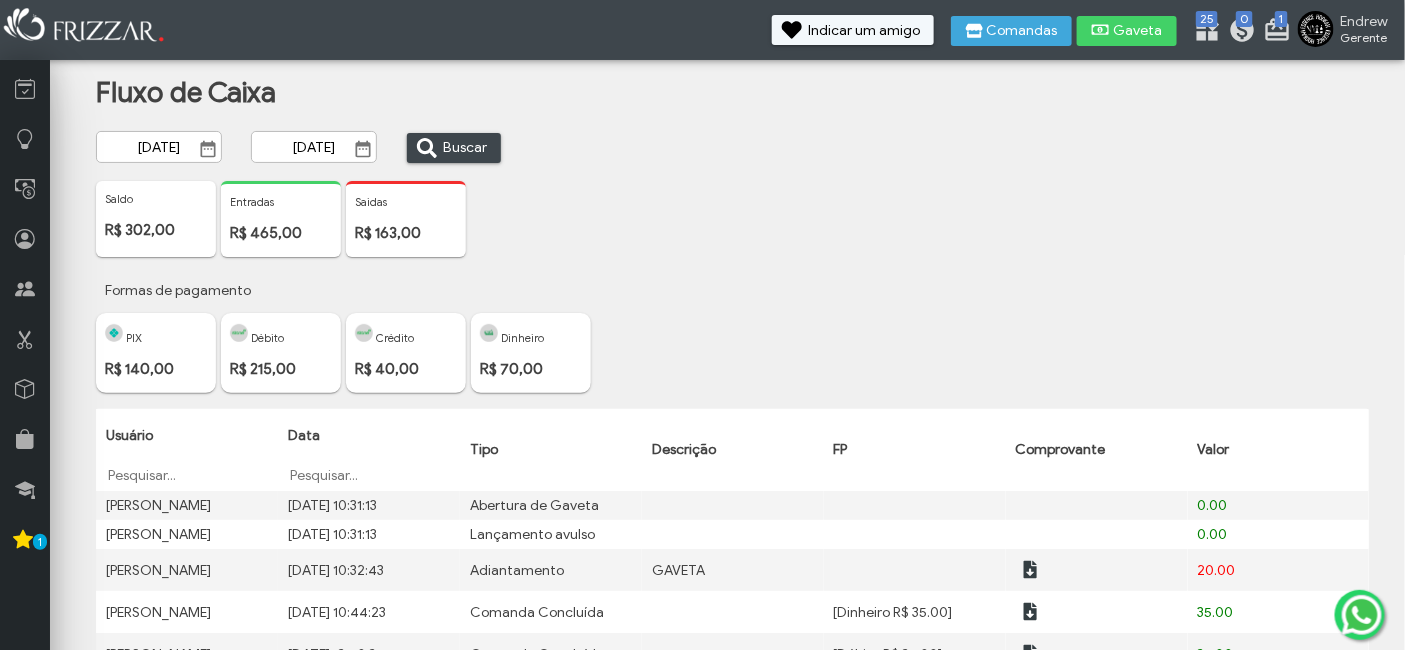 click at bounding box center [208, 149] 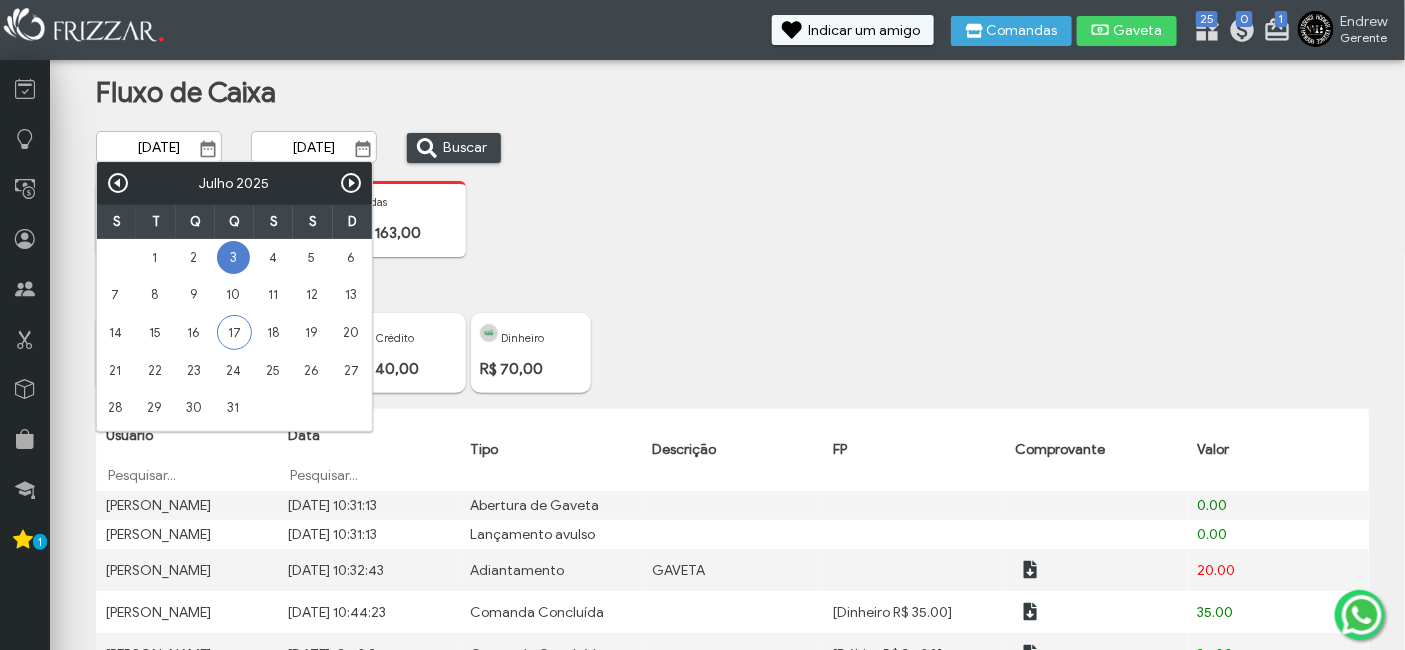 click on "Anterior" at bounding box center [118, 183] 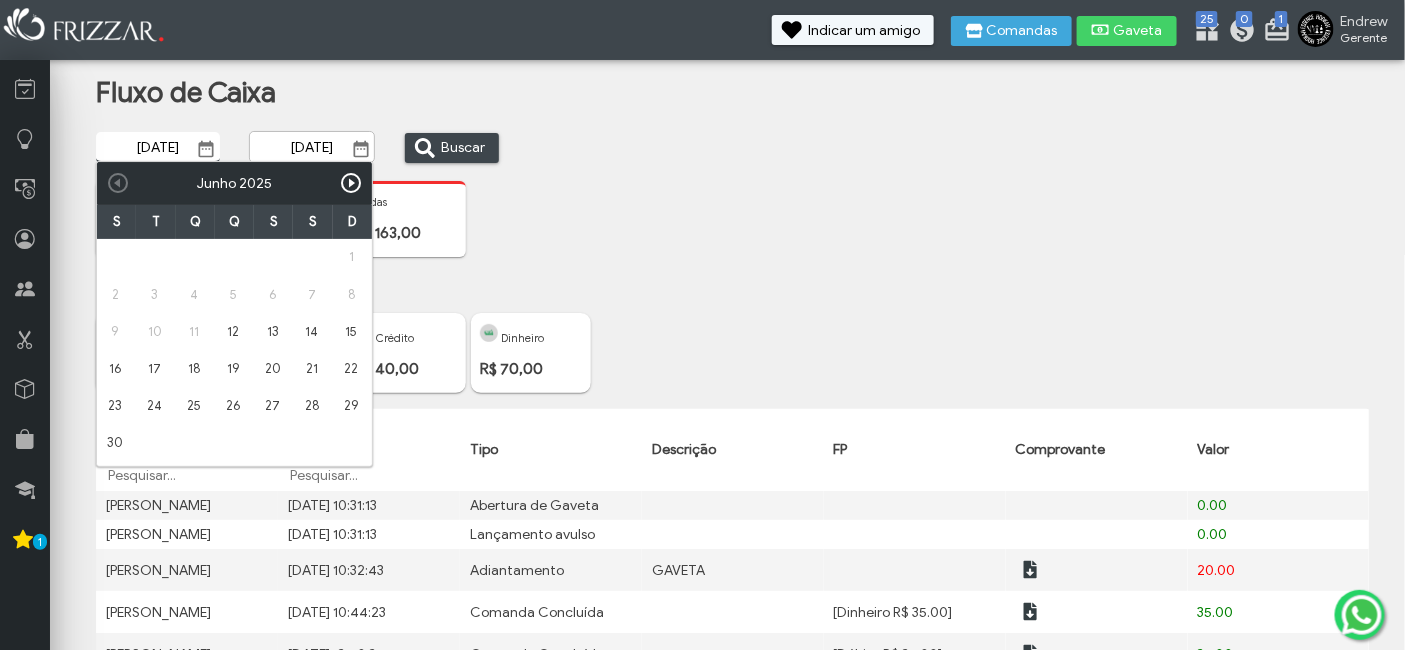 click on "S T Q Q S S D             1 2 3 4 5 6 7 8 9 10 11 12 13 14 15 16 17 18 19 20 21 22 23 24 25 26 27 28 29 30" at bounding box center [234, 333] 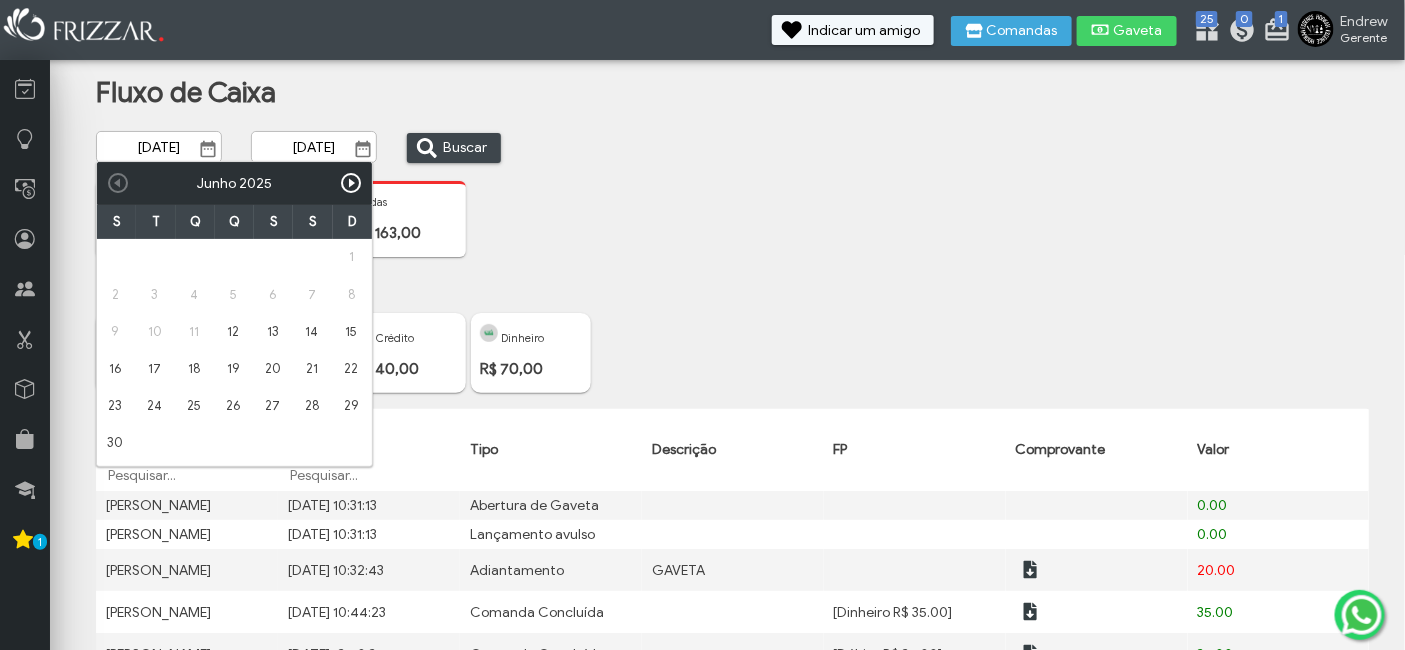 click on "[DATE] ui-button [DATE] ui-button Buscar ui-button" at bounding box center [322, 155] 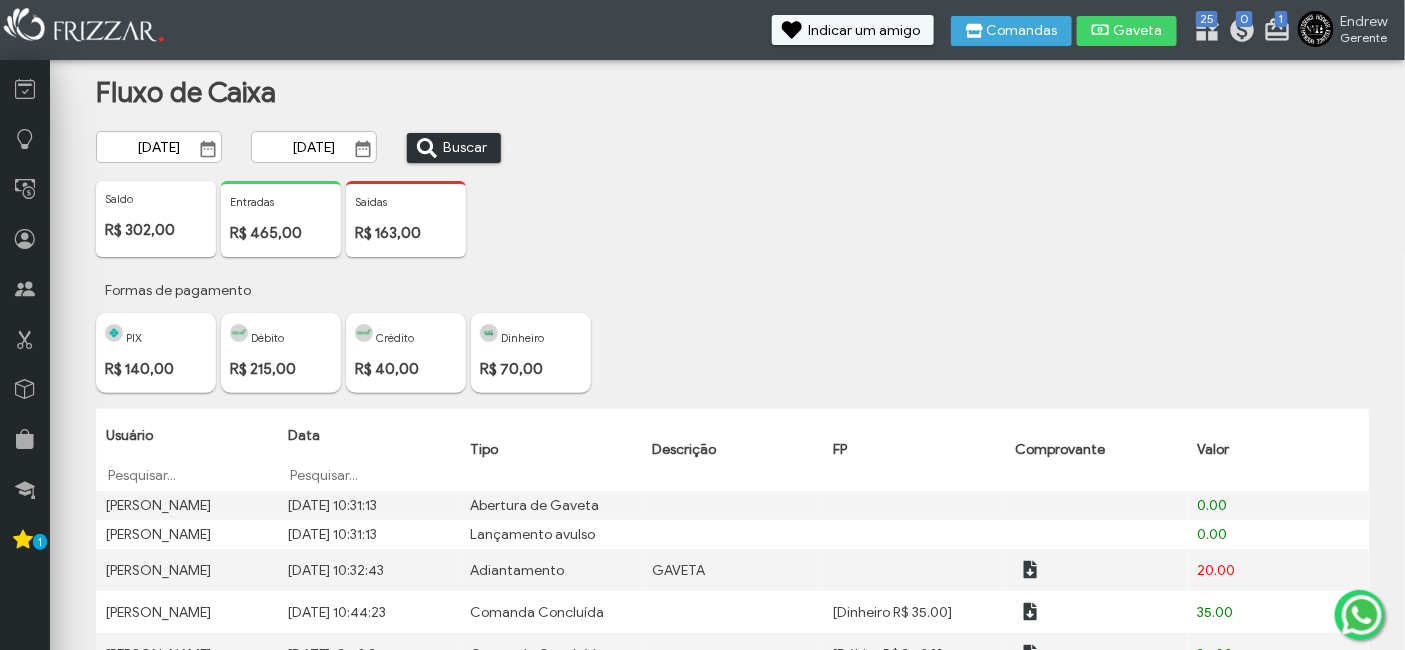 click on "Buscar" at bounding box center [465, 148] 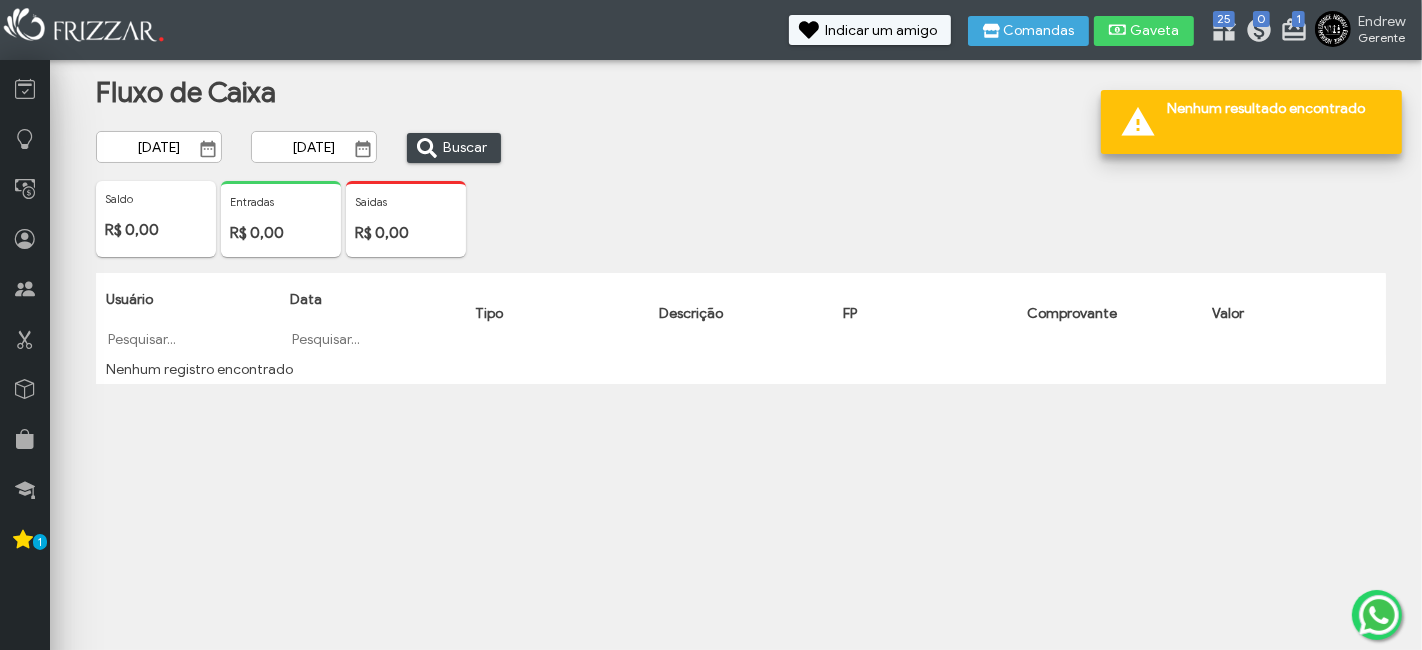 click at bounding box center (208, 149) 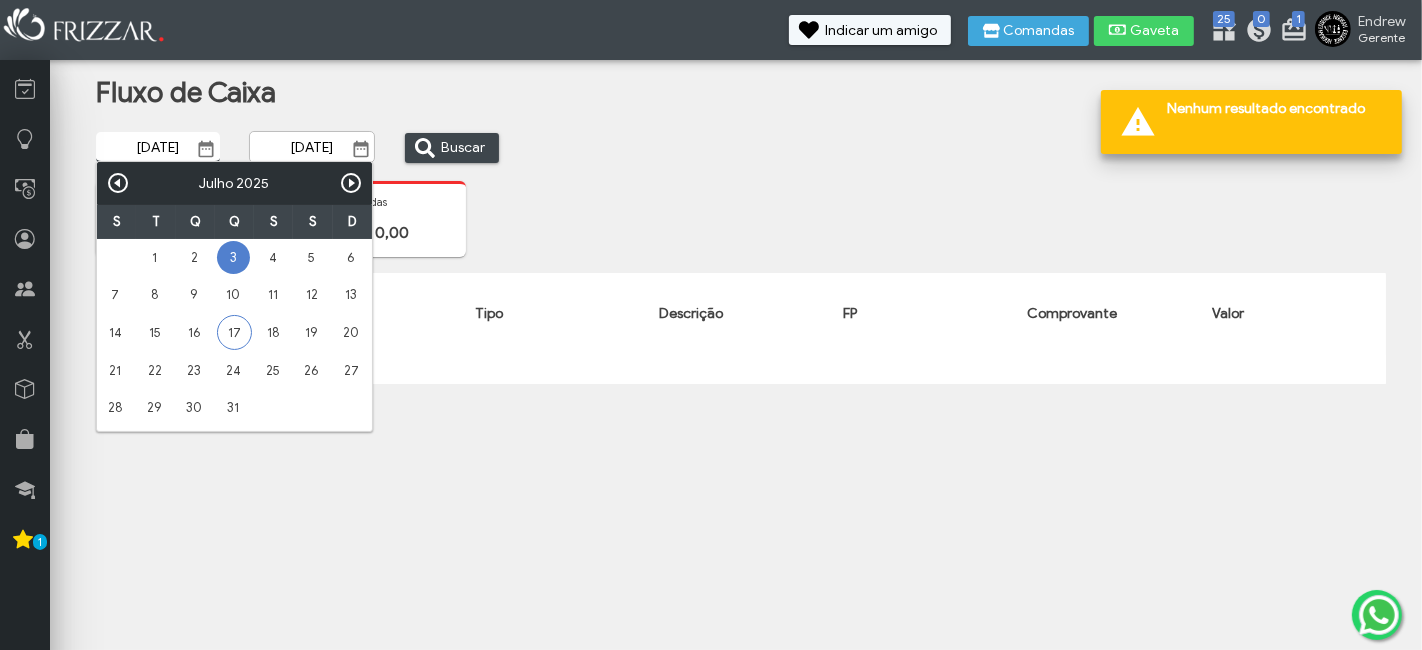 click on "Anterior" at bounding box center [118, 183] 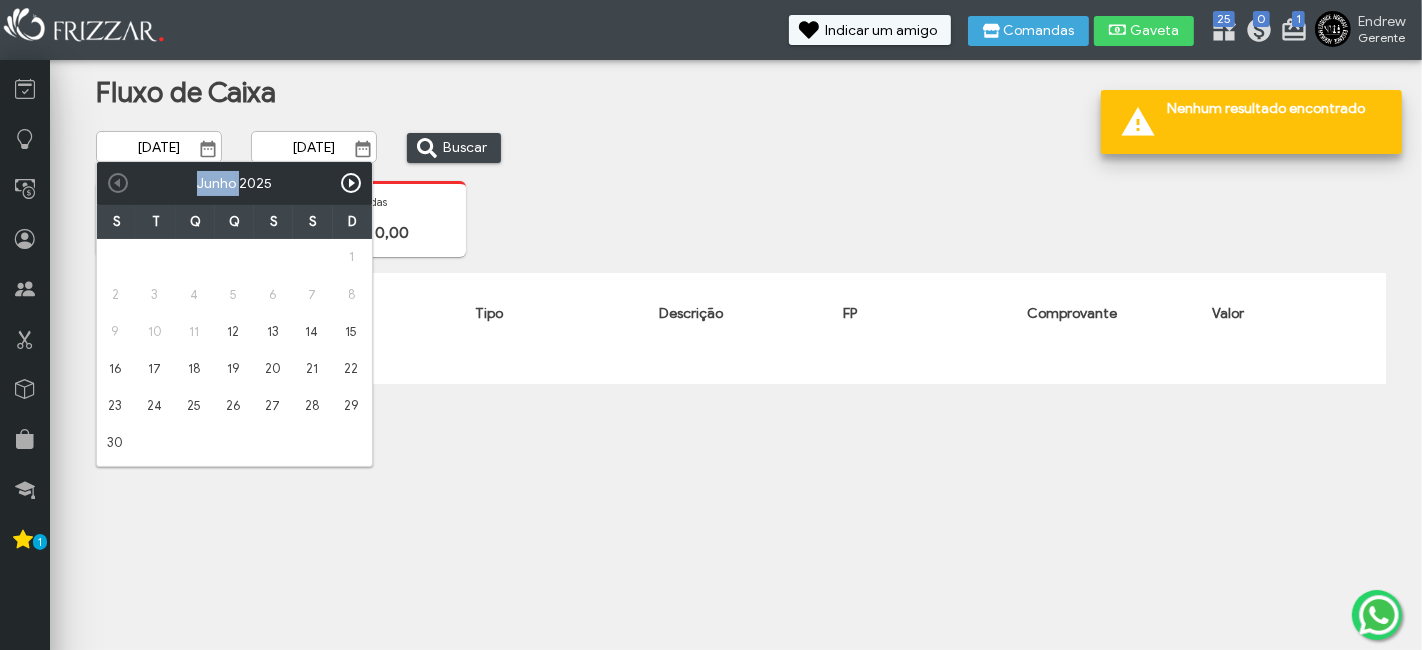 click on "Anterior Próximo Junho   2025" at bounding box center (234, 183) 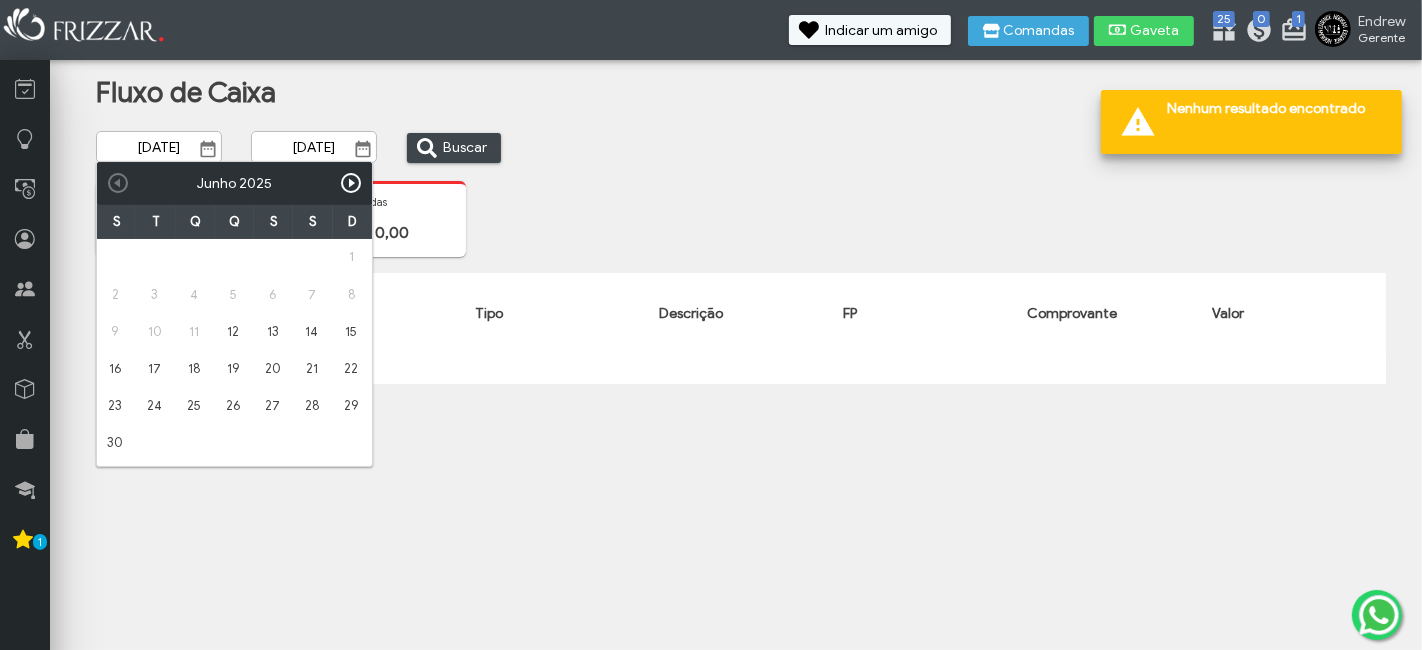 click on "Anterior Próximo Junho   2025" at bounding box center (234, 183) 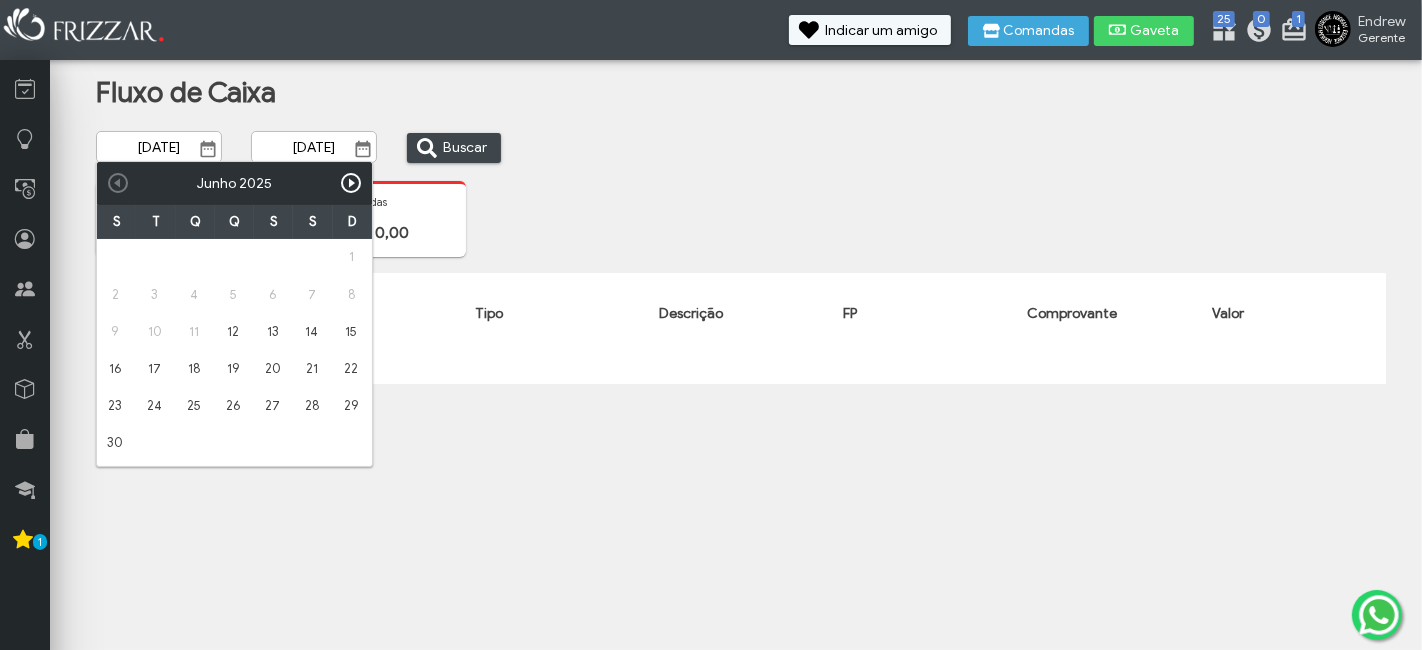 click on "Saldo
R$ 0,00
Entradas
R$ 0,00
[GEOGRAPHIC_DATA]
R$ 0,00" at bounding box center [756, 227] 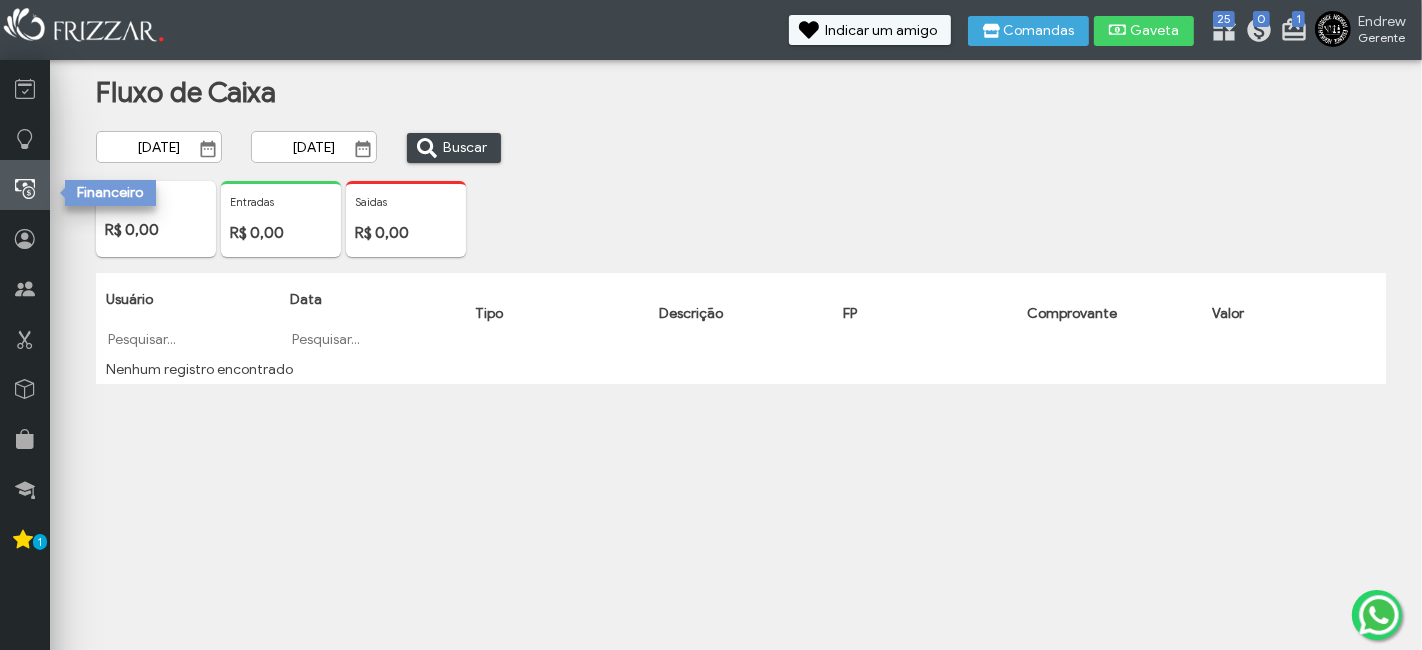click at bounding box center (25, 189) 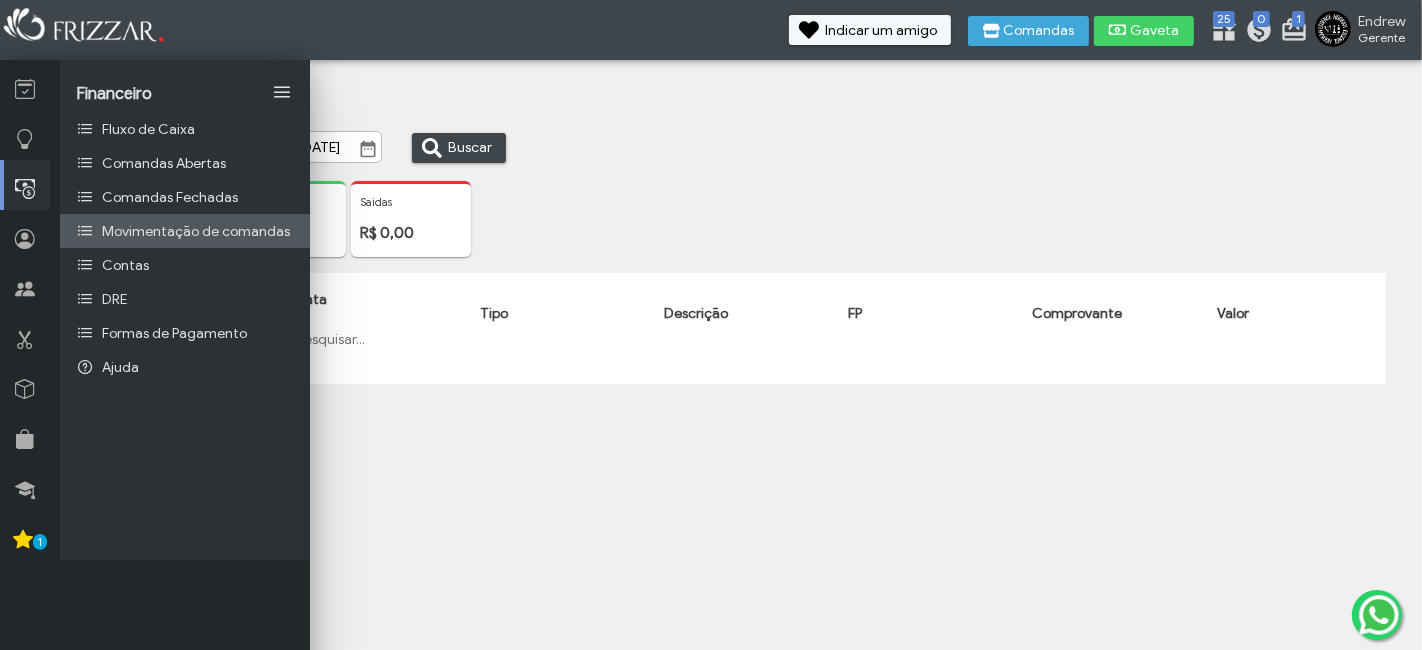 click on "Movimentação de comandas" at bounding box center (185, 231) 